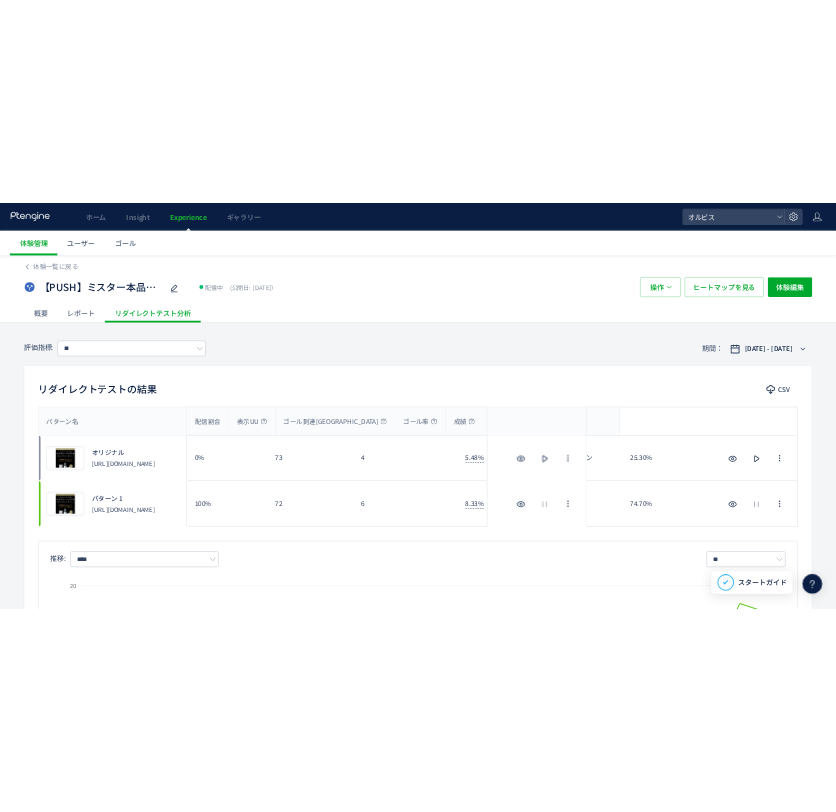 scroll, scrollTop: 222, scrollLeft: 0, axis: vertical 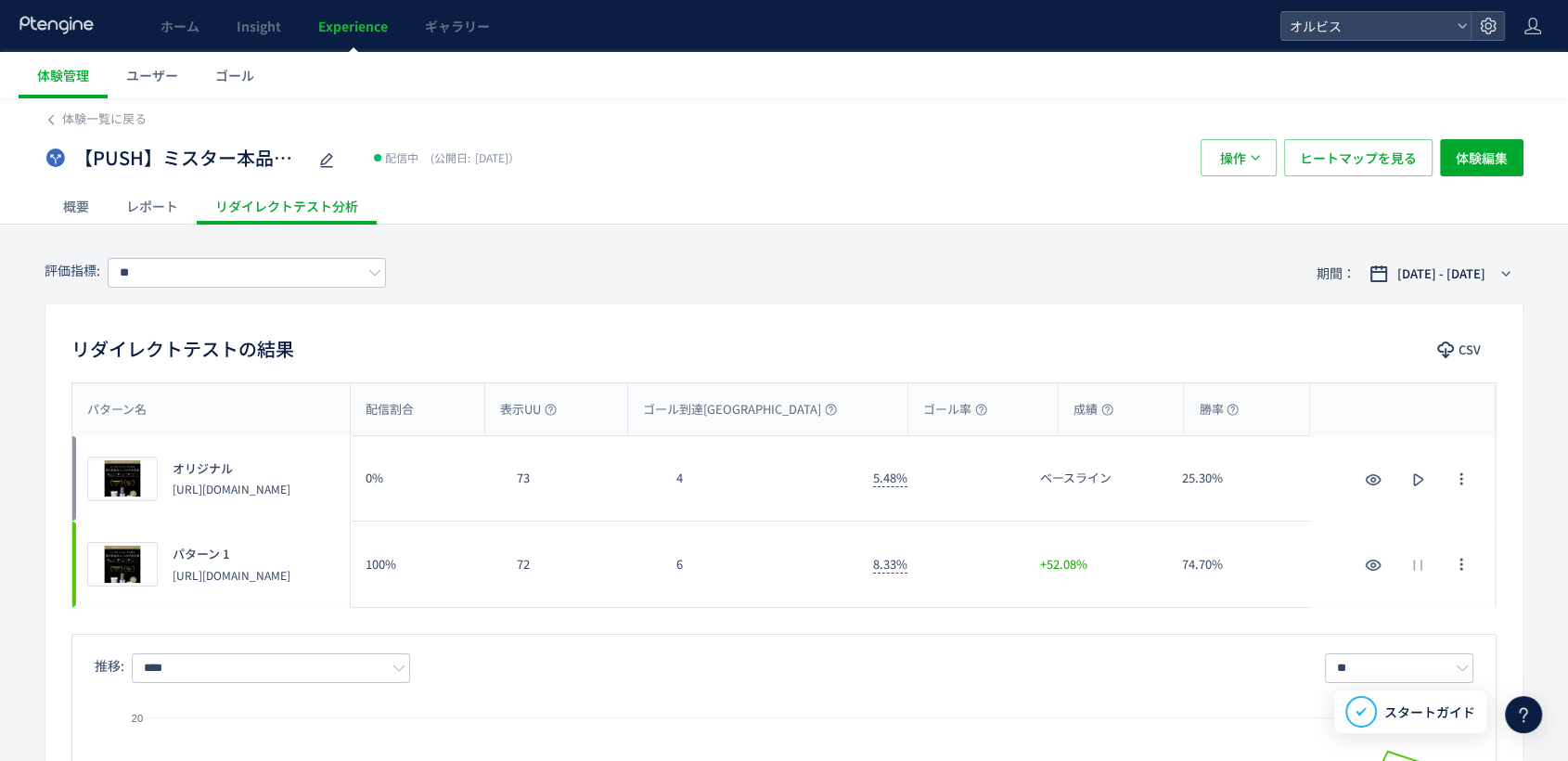 click on "体験一覧に戻る" at bounding box center (784, 113) 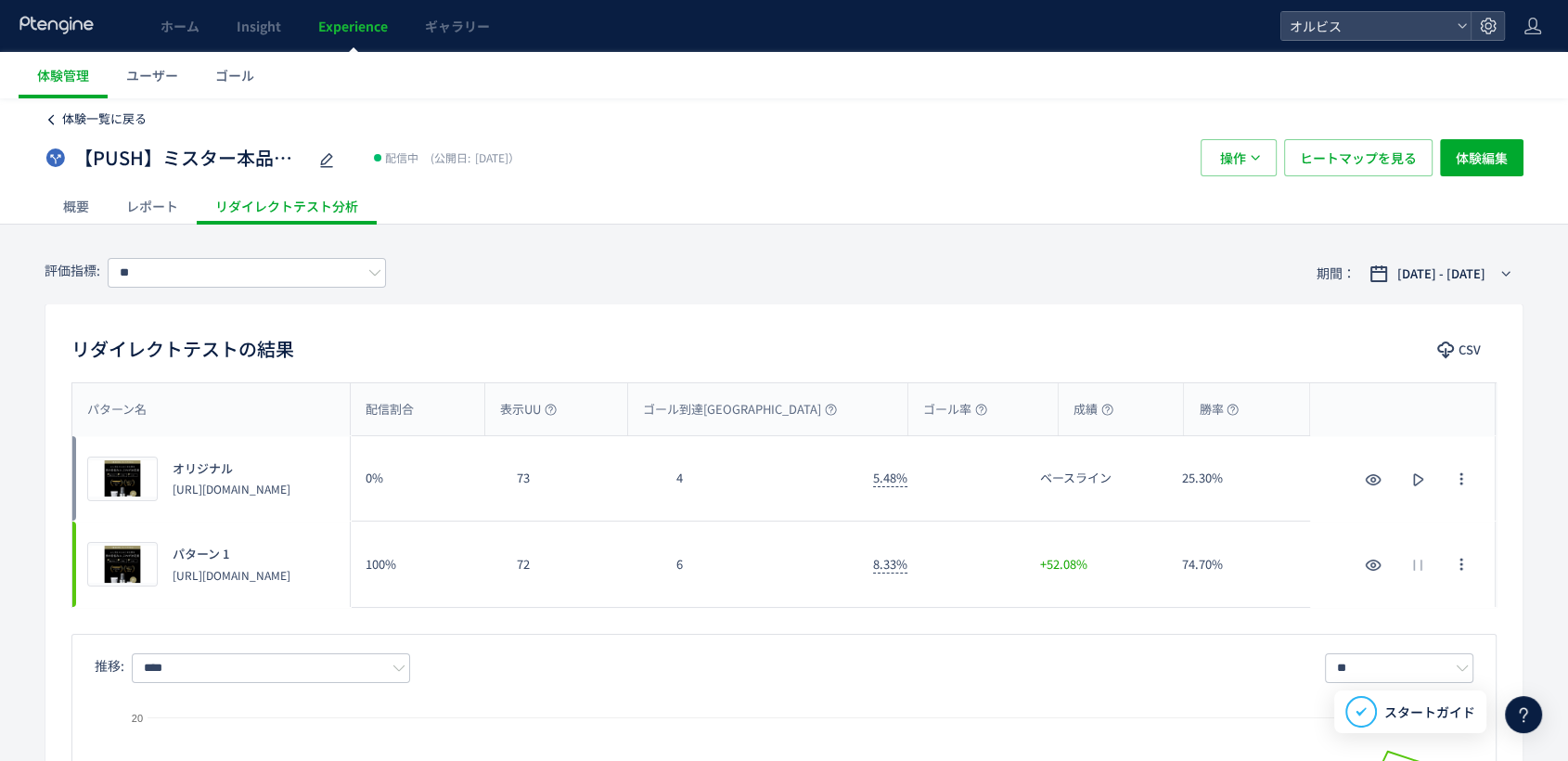 click on "体験一覧に戻る" 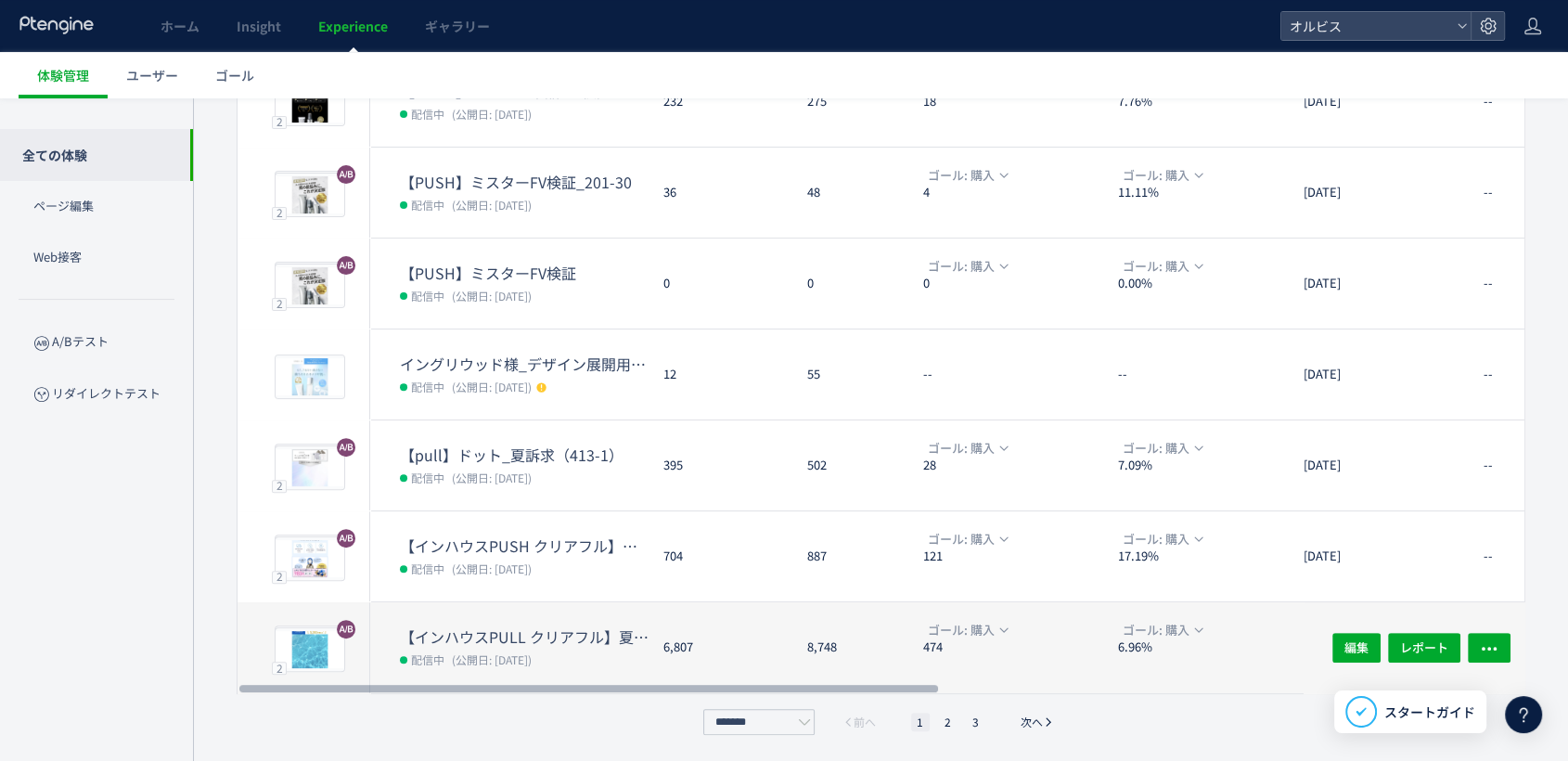 scroll, scrollTop: 520, scrollLeft: 0, axis: vertical 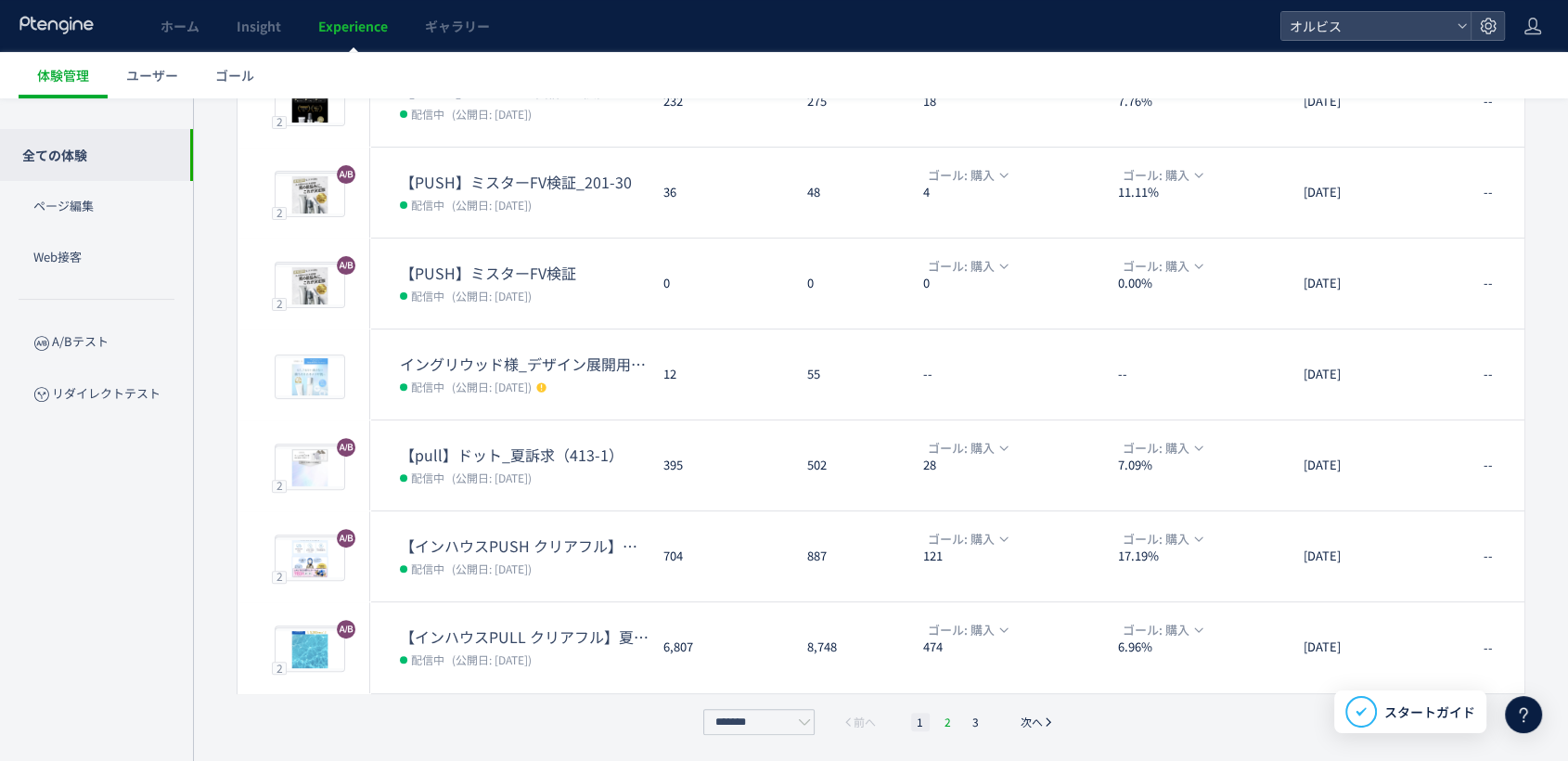 click on "2" 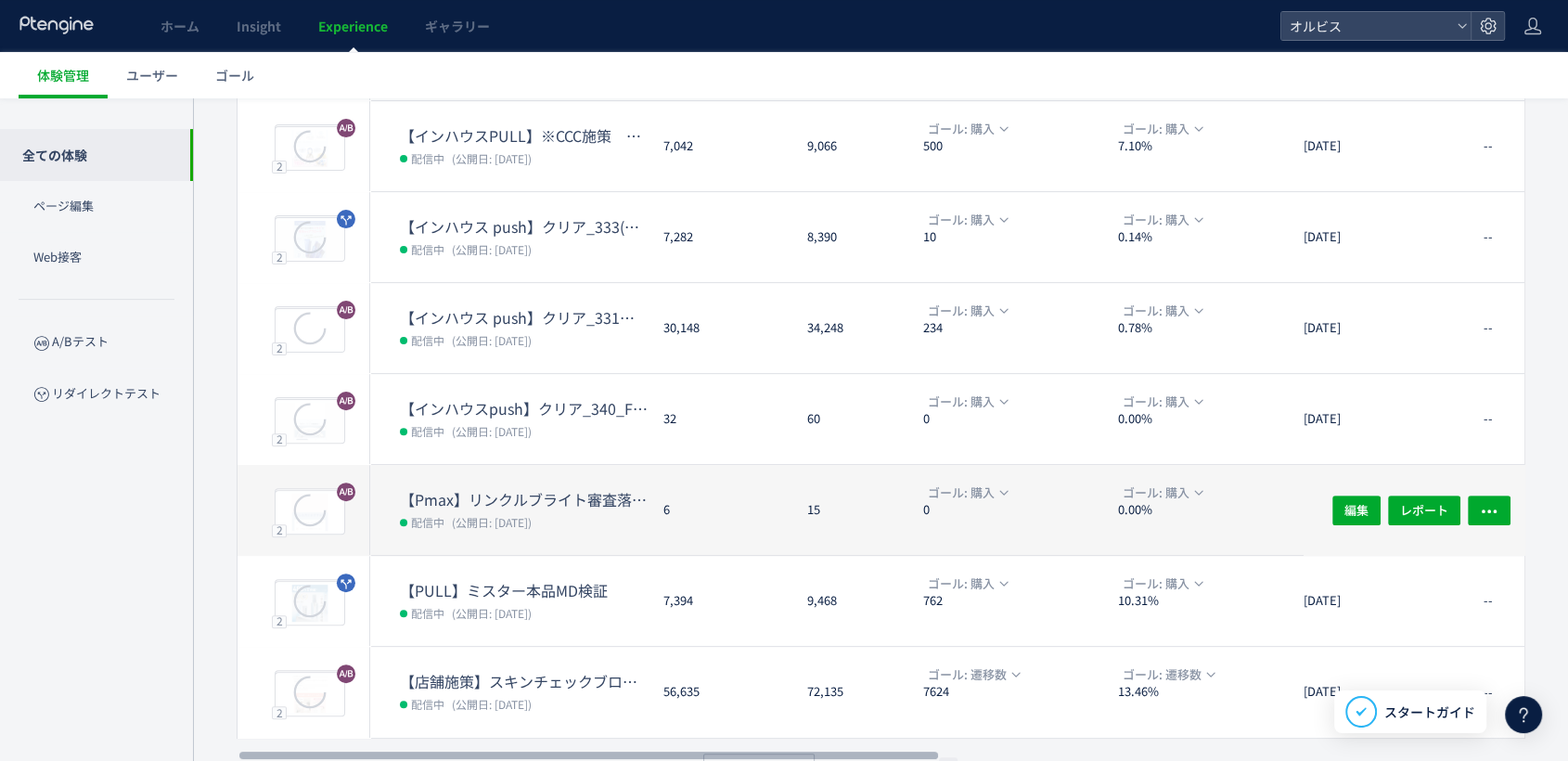scroll, scrollTop: 520, scrollLeft: 0, axis: vertical 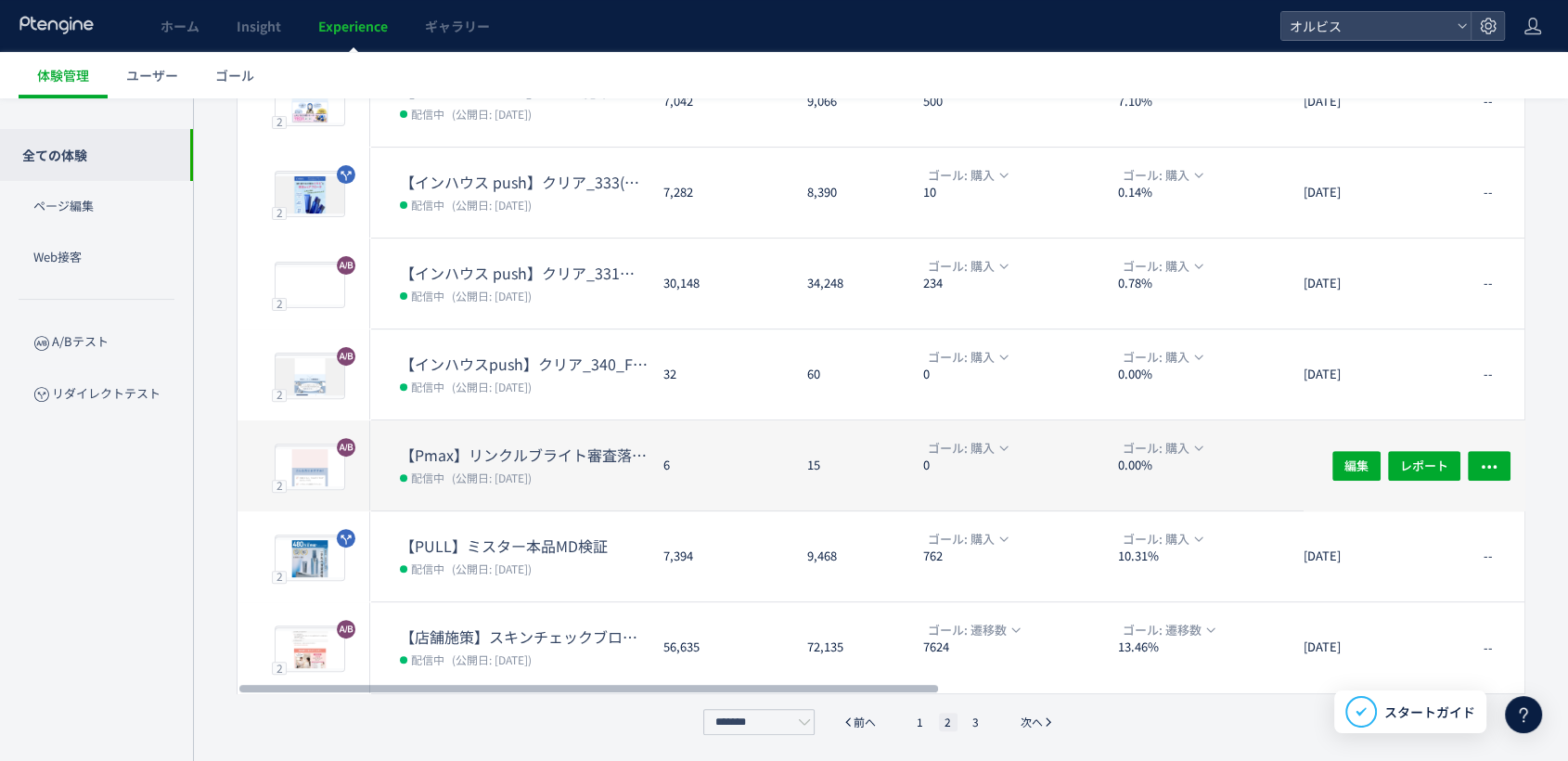 click on "【Pmax】リンクルブライト審査落ち対応" at bounding box center (524, 455) 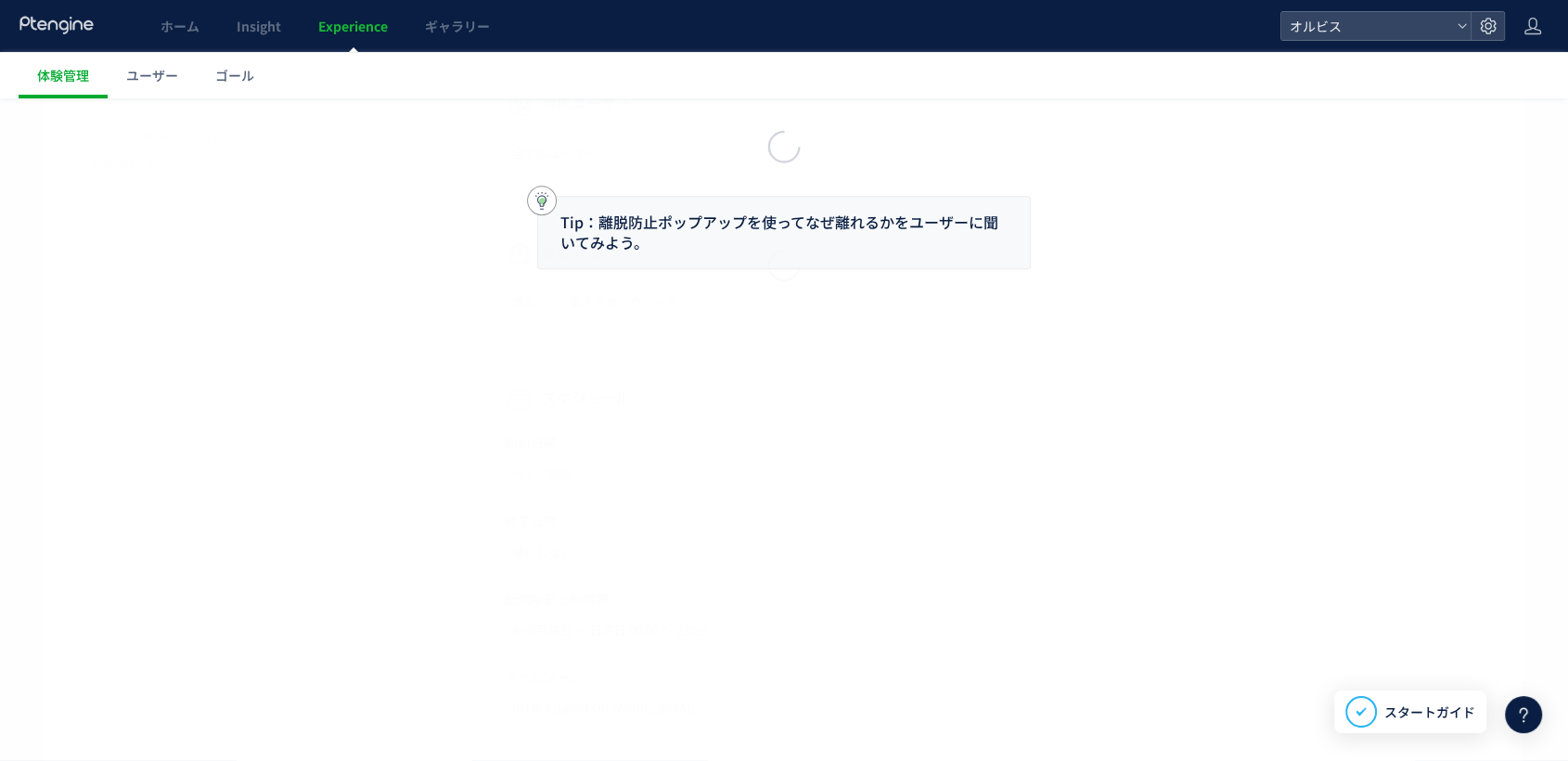 scroll, scrollTop: 0, scrollLeft: 0, axis: both 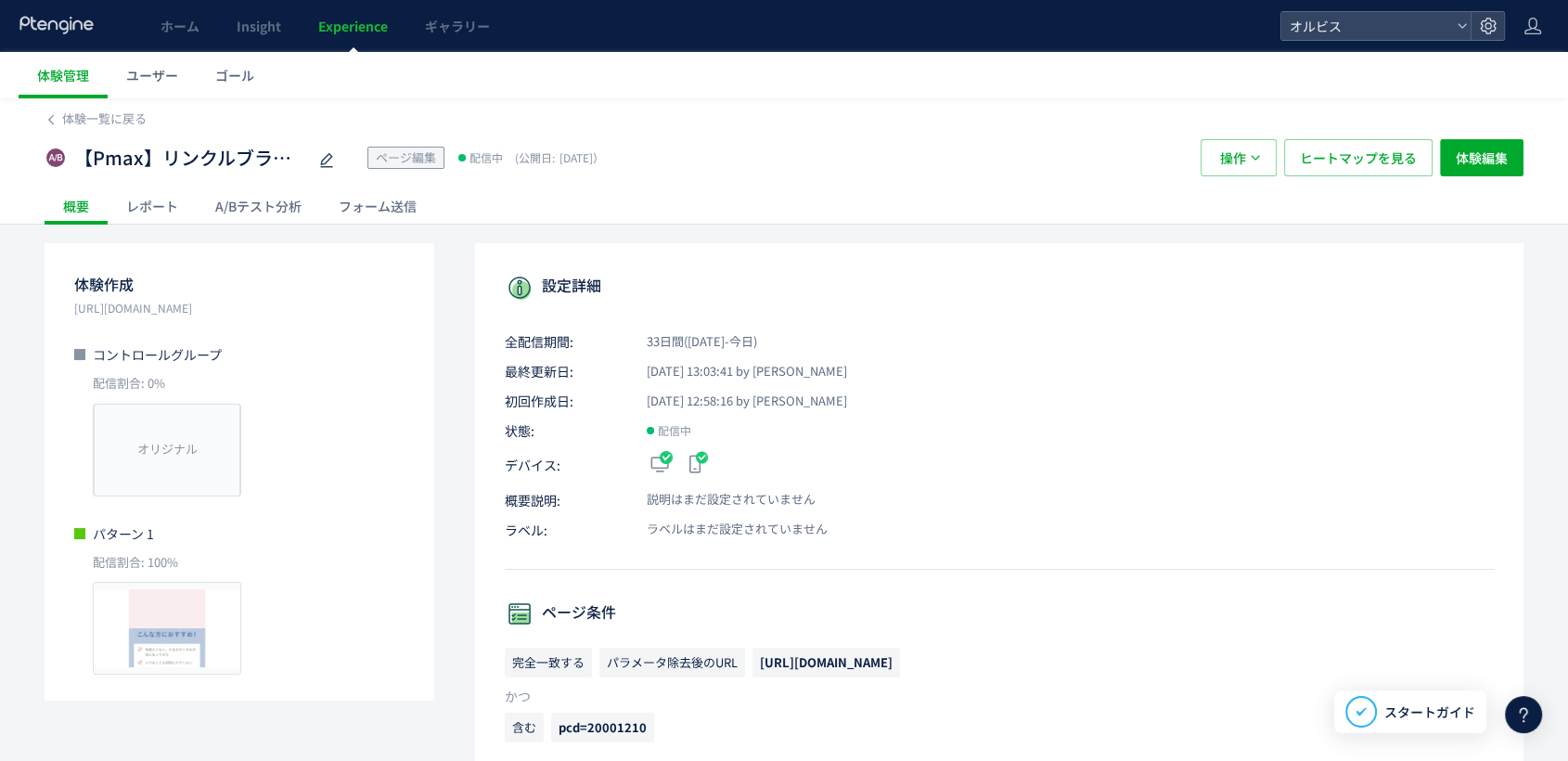 click on "A/Bテスト分析" 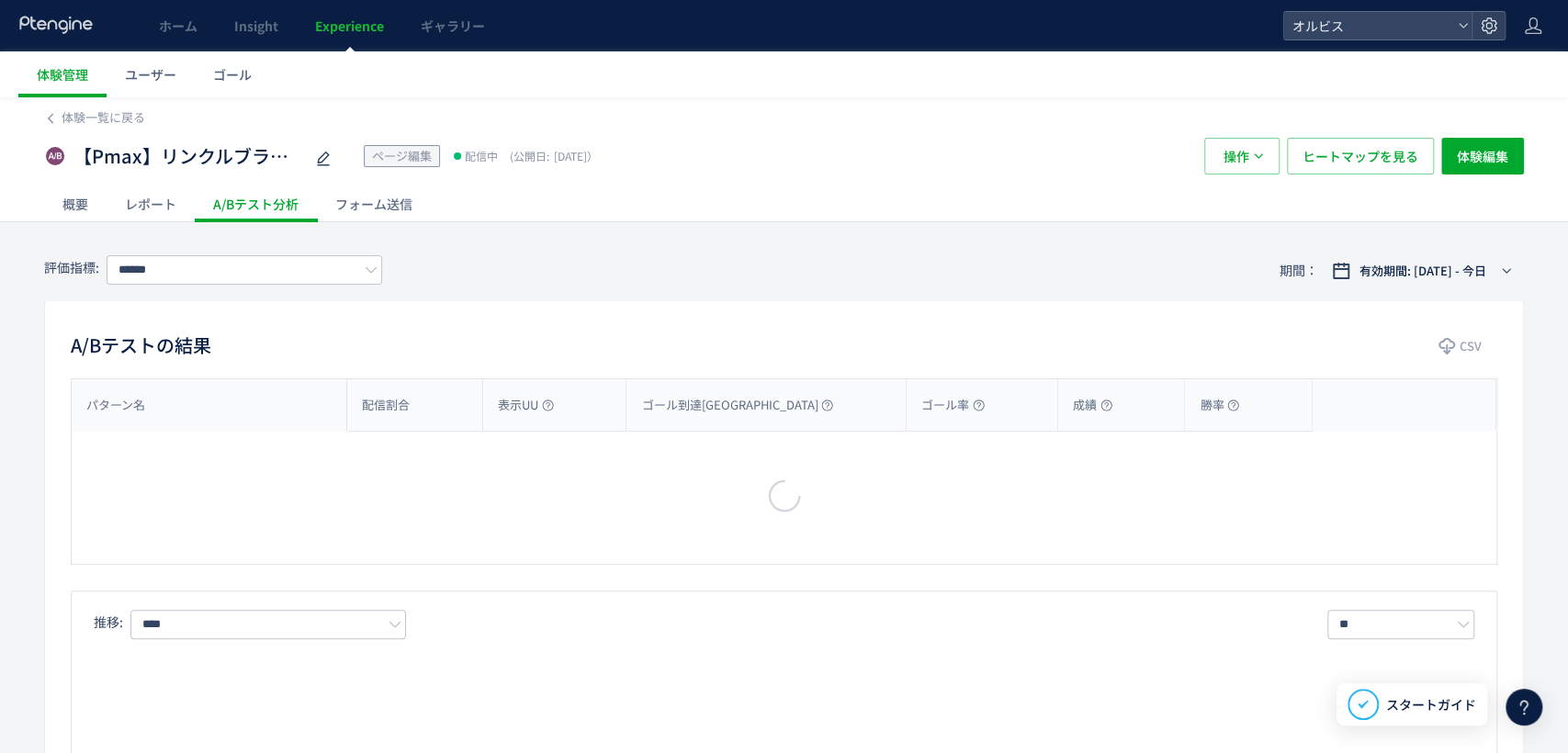 type on "*********" 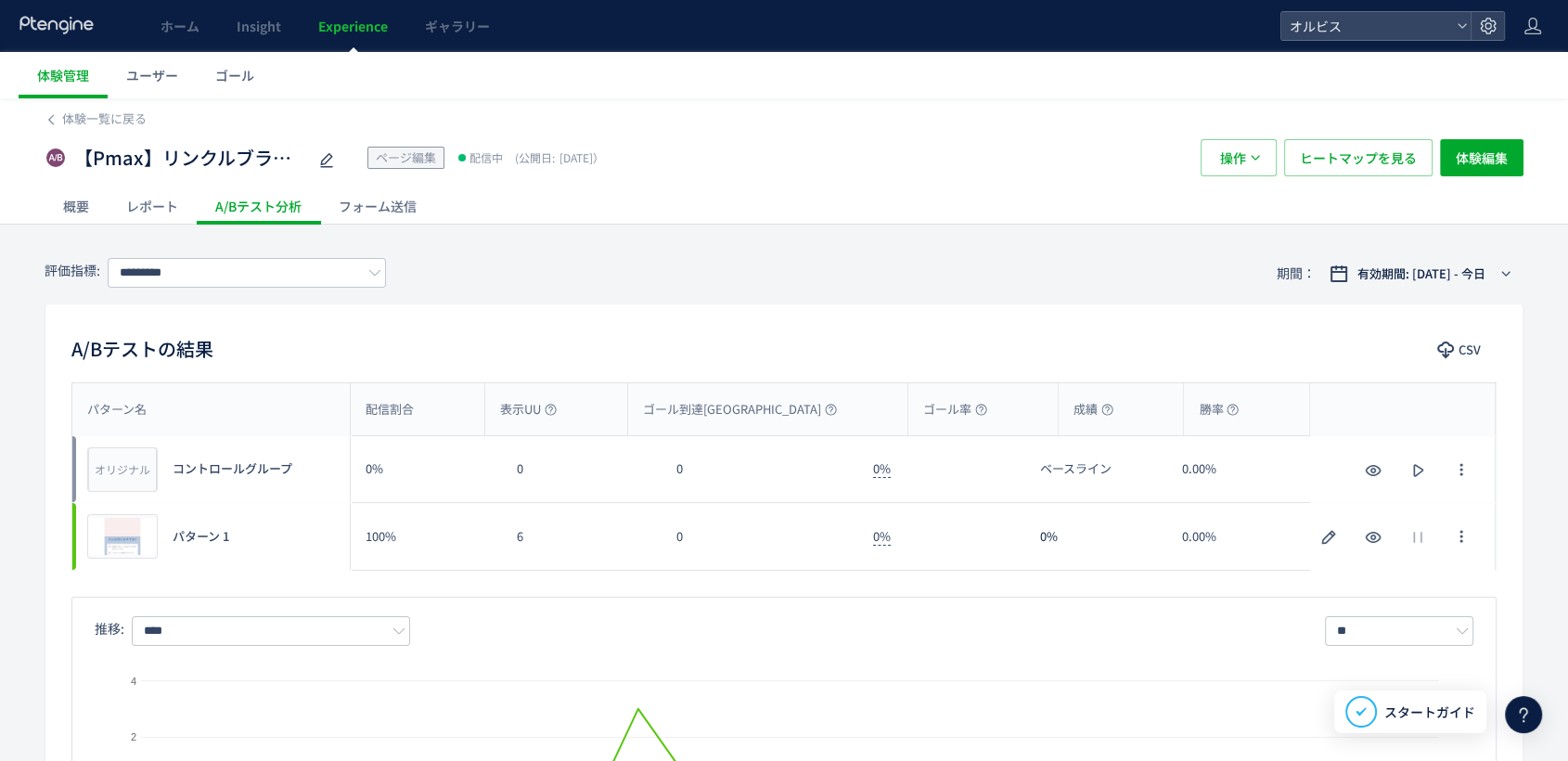 click on "レポート" 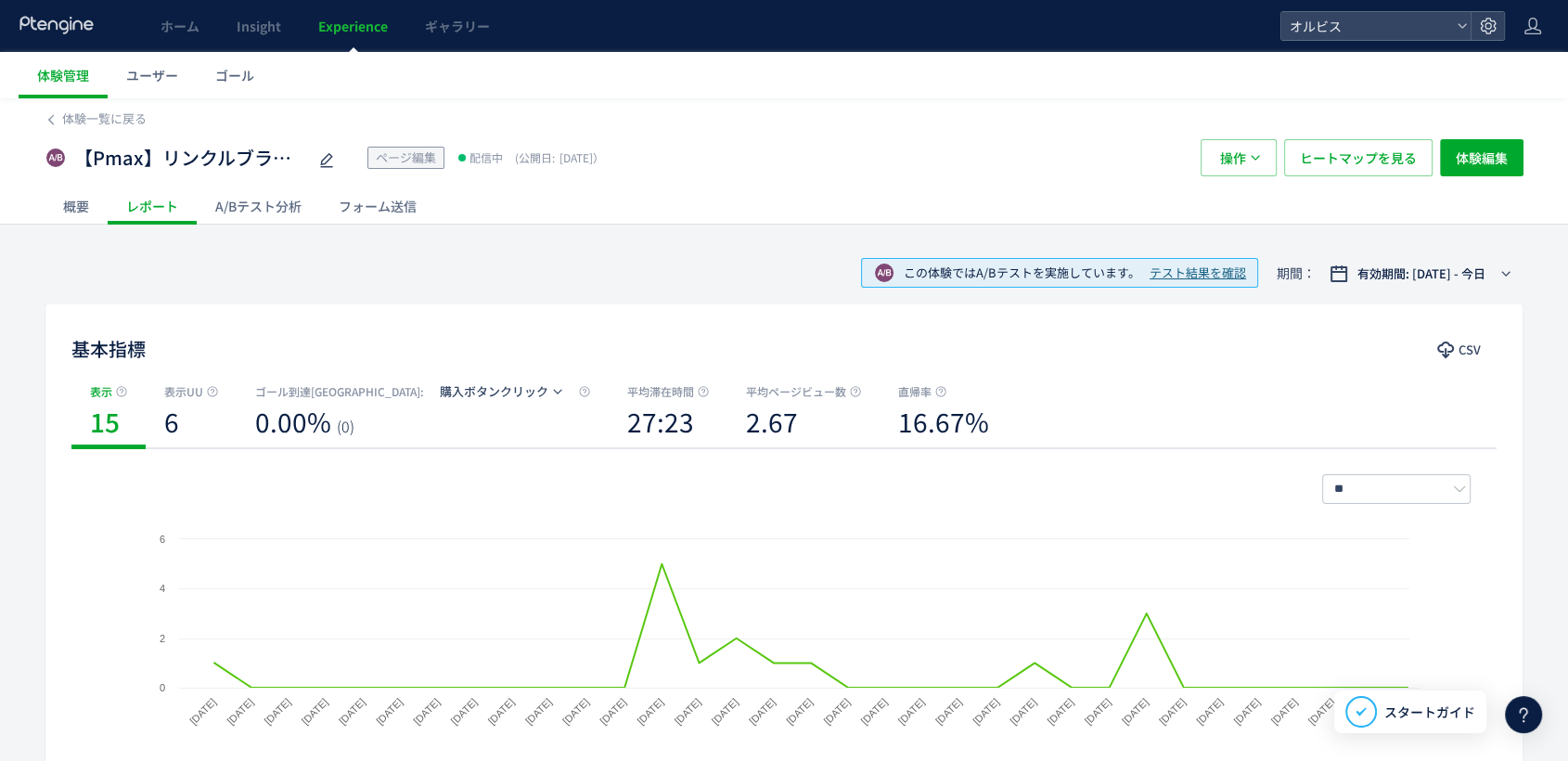 click on "A/Bテスト分析" 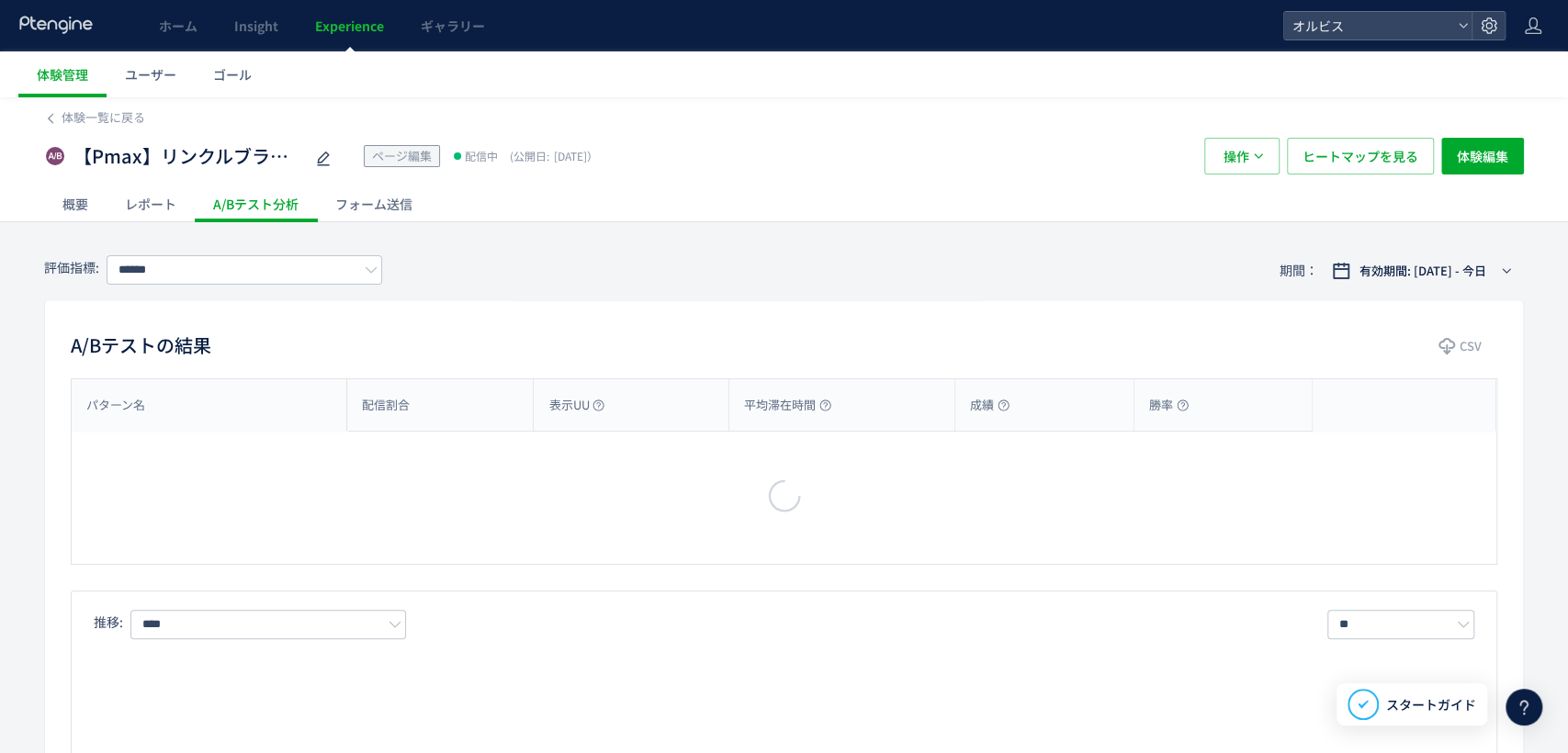 type on "*********" 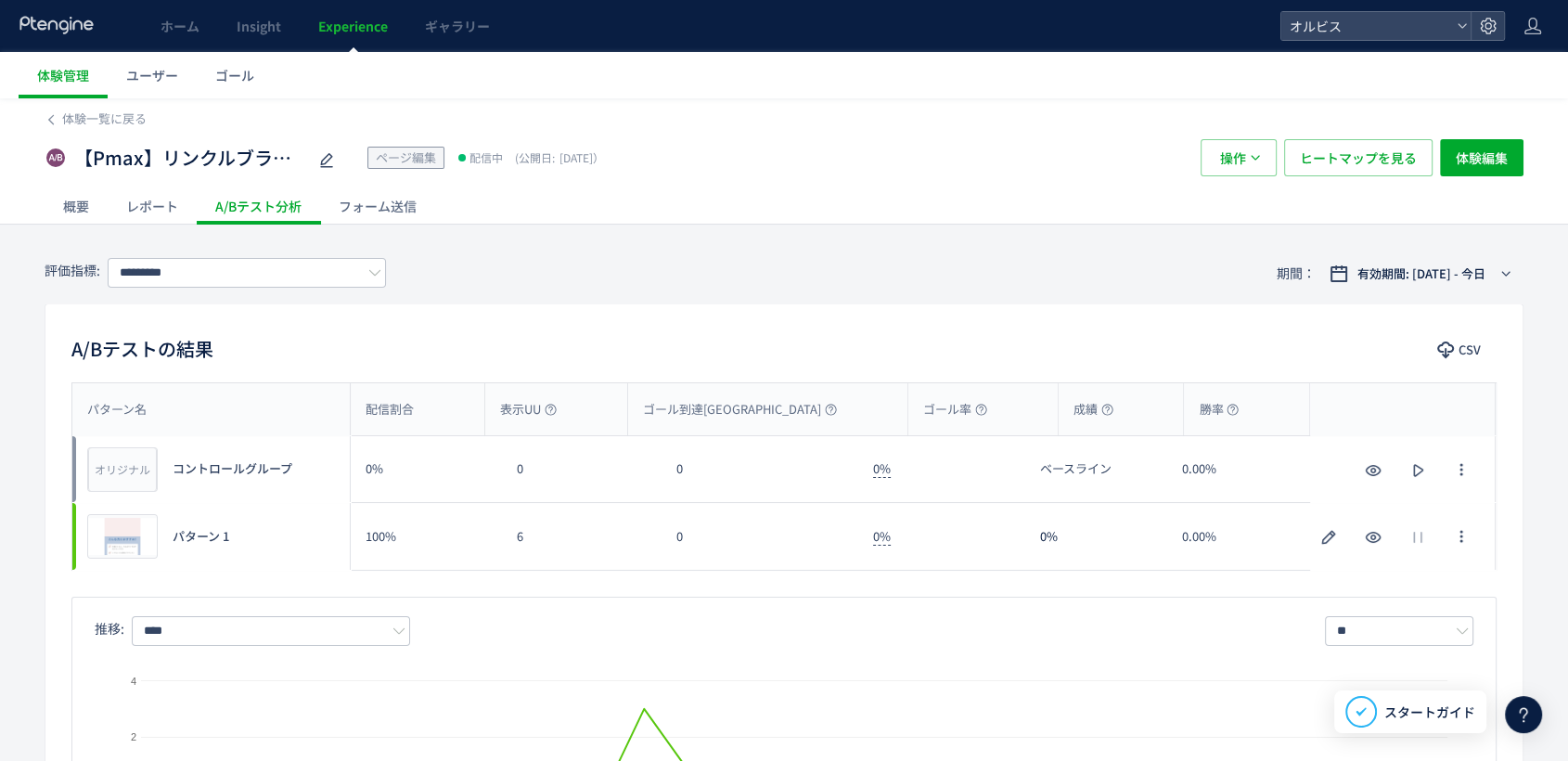 click on "概要" 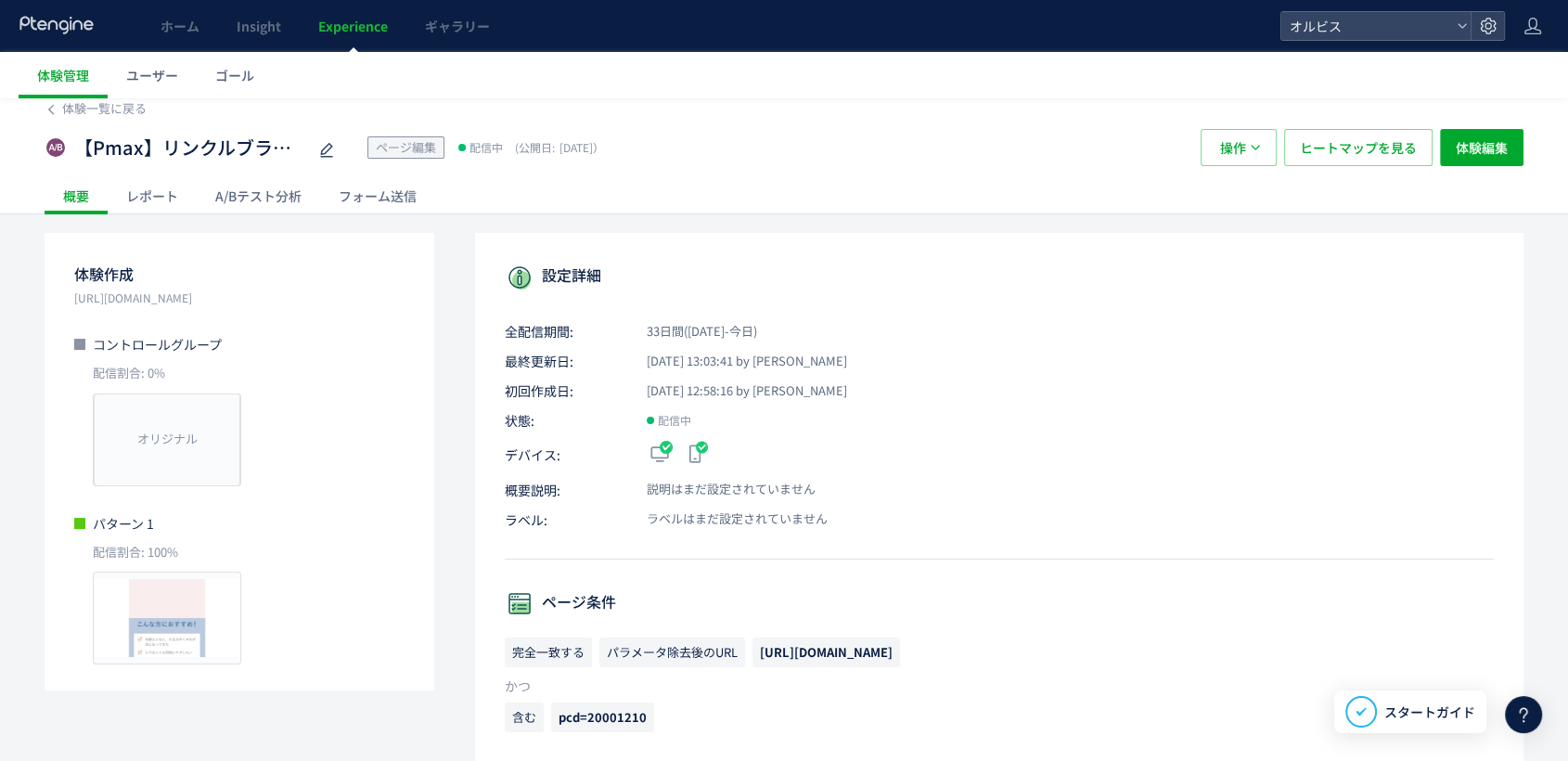 scroll, scrollTop: 0, scrollLeft: 0, axis: both 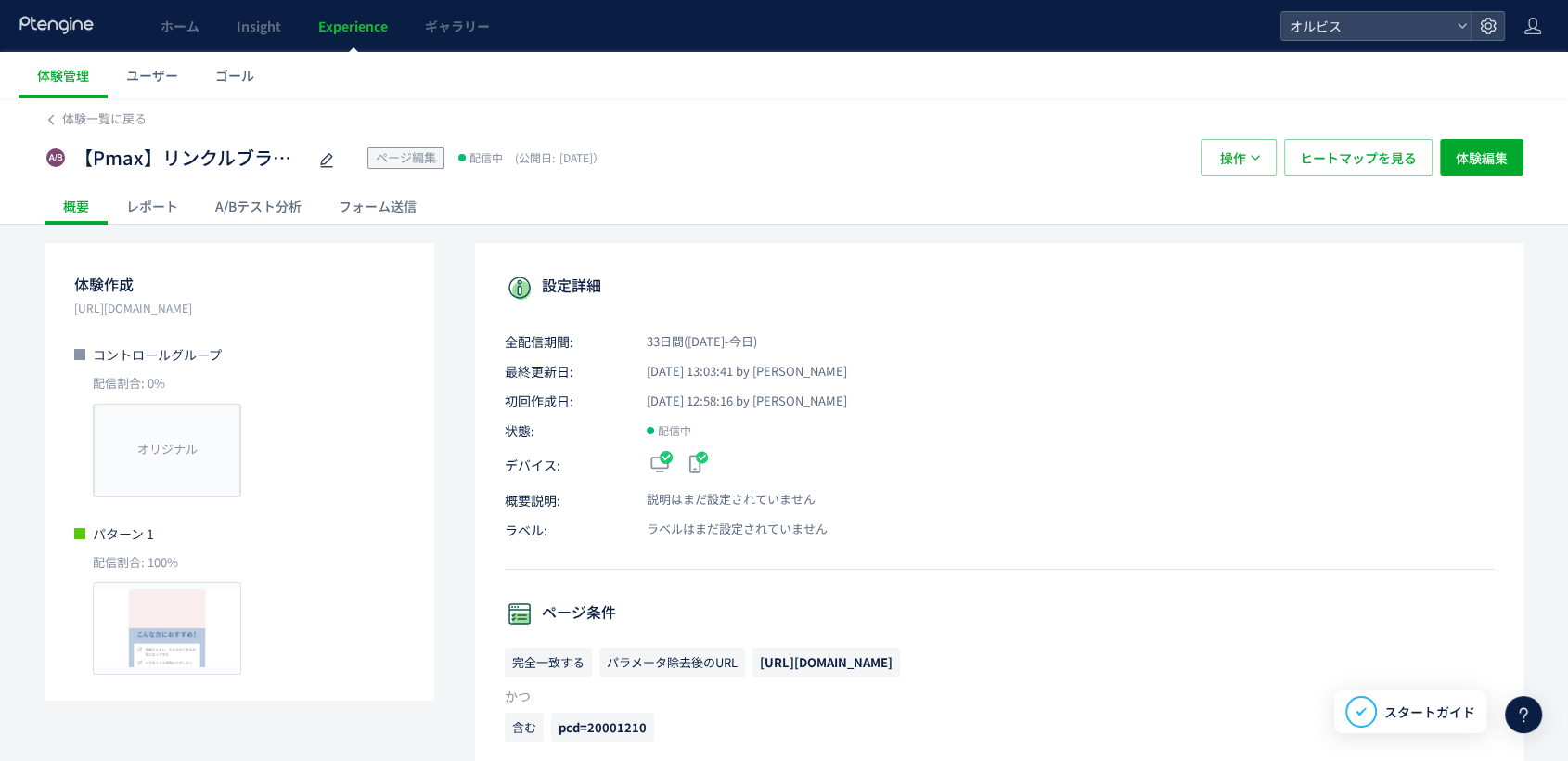 click on "A/Bテスト分析" 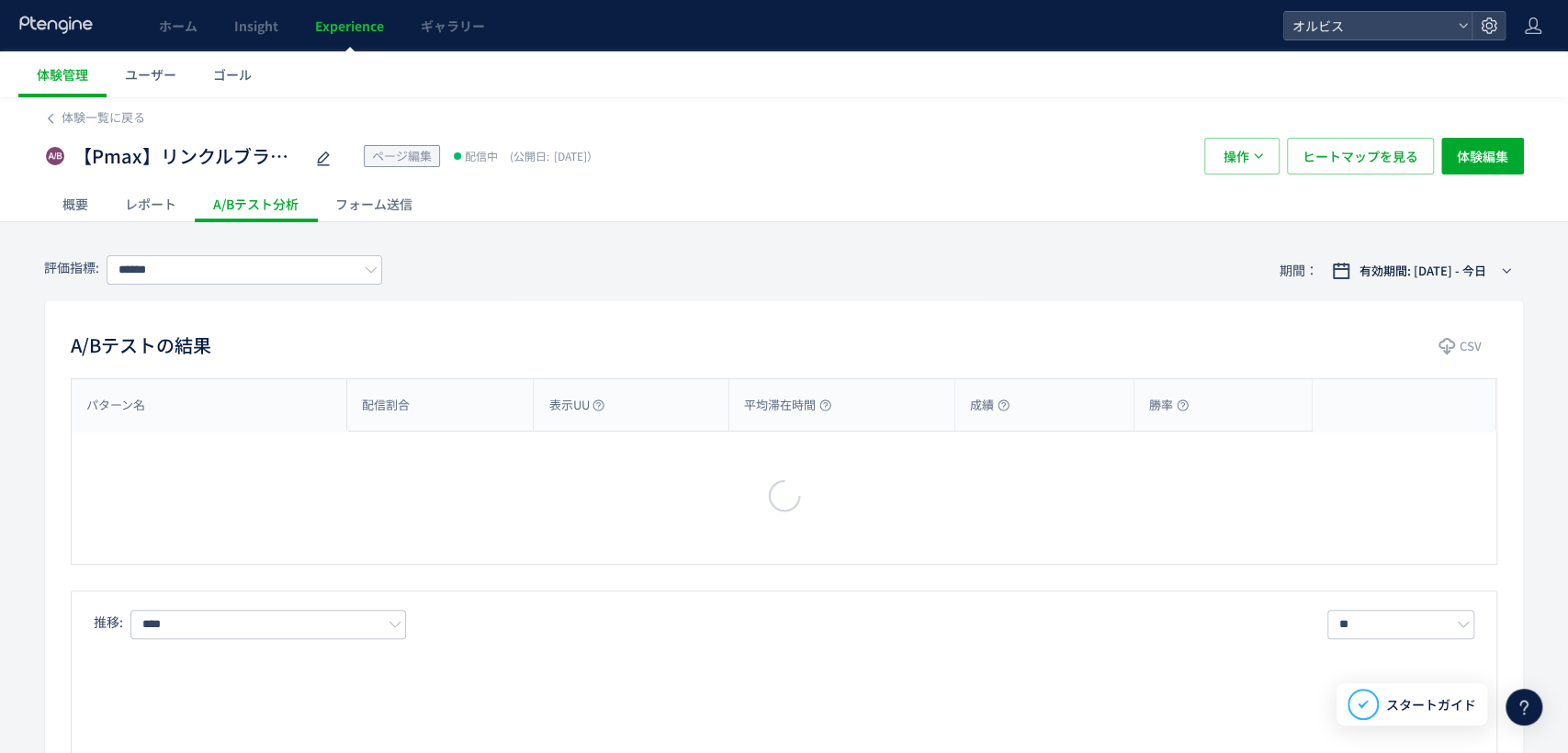 type on "*********" 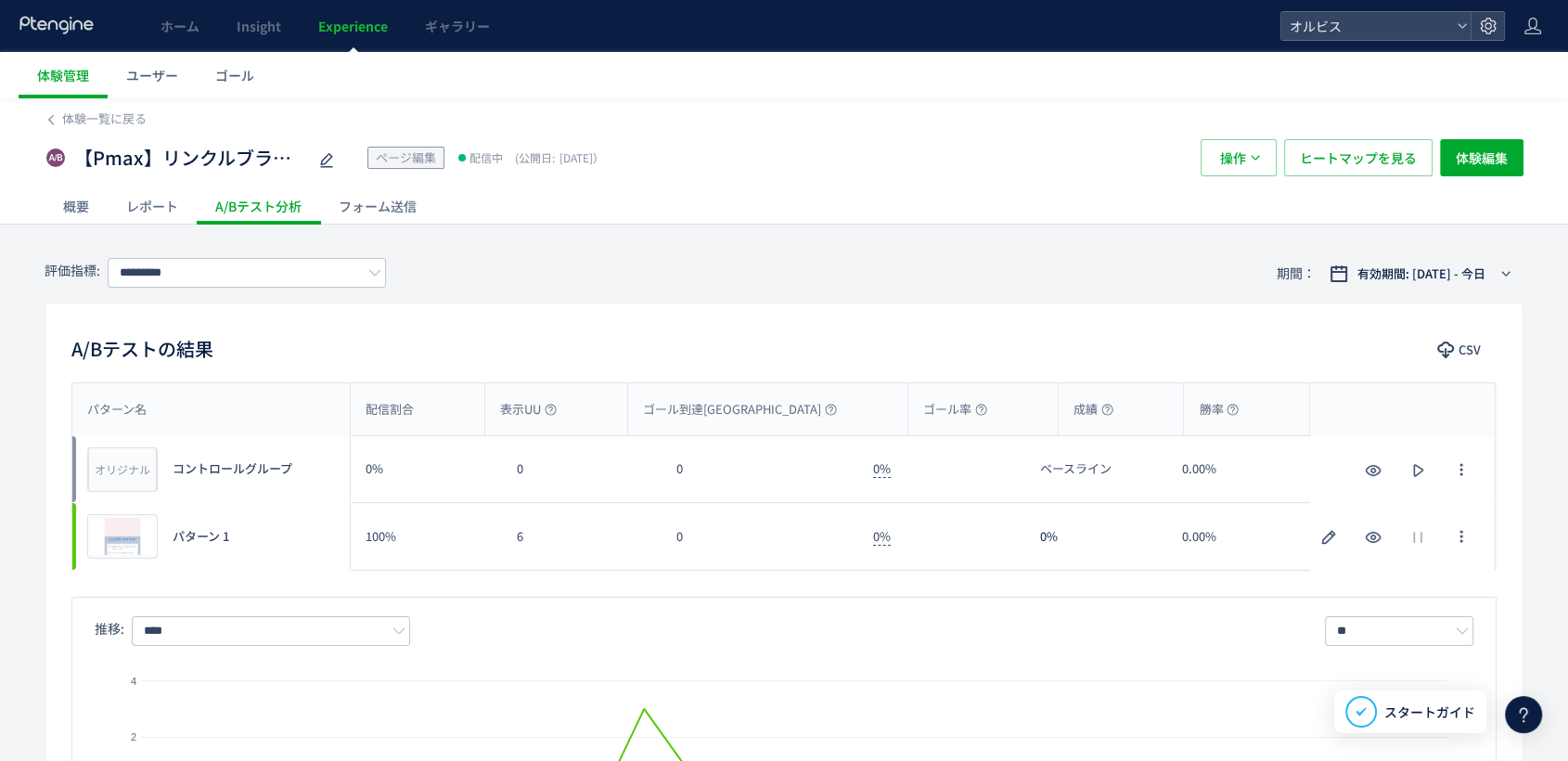 click on "レポート" 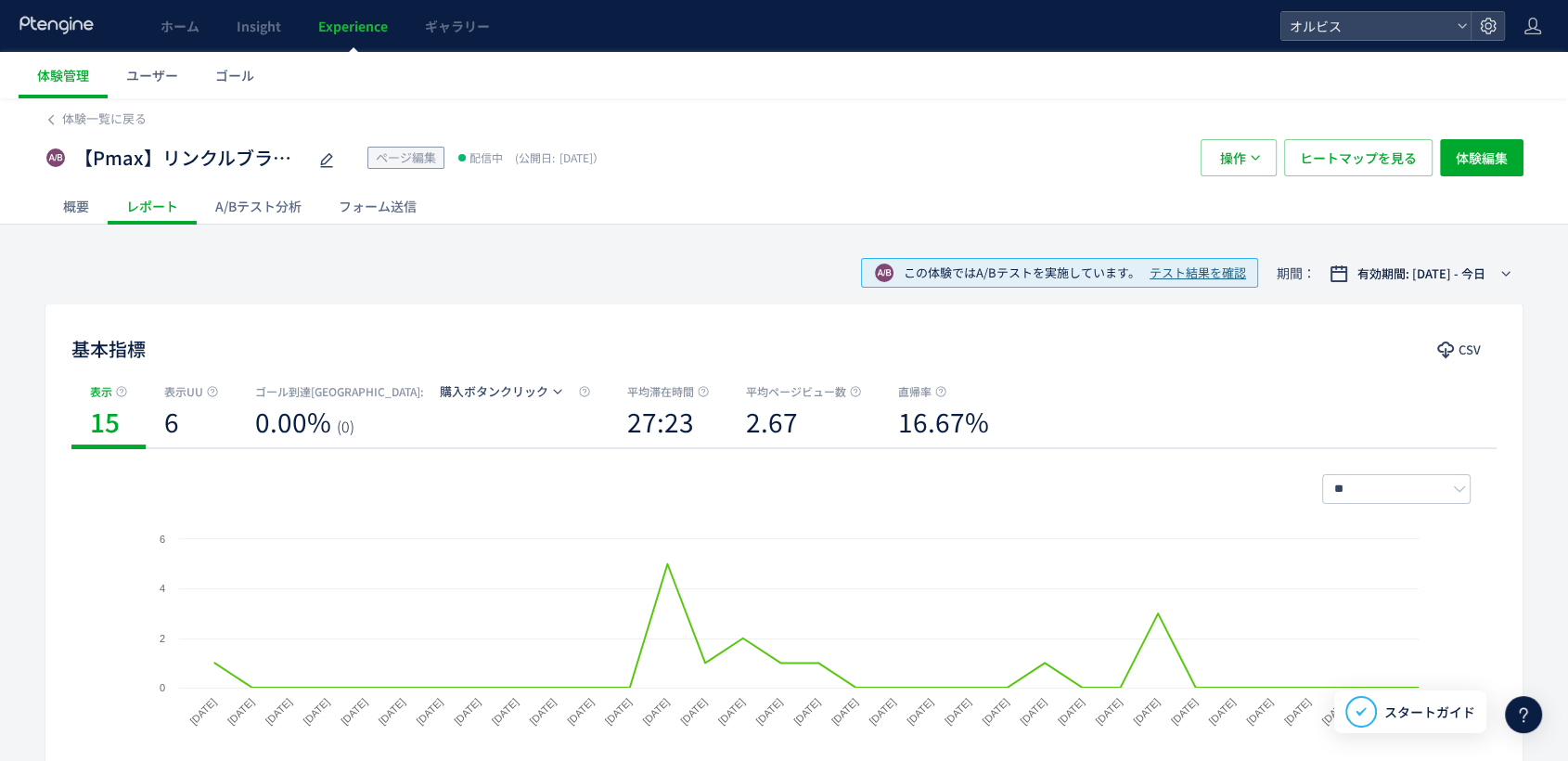 click on "A/Bテスト分析" 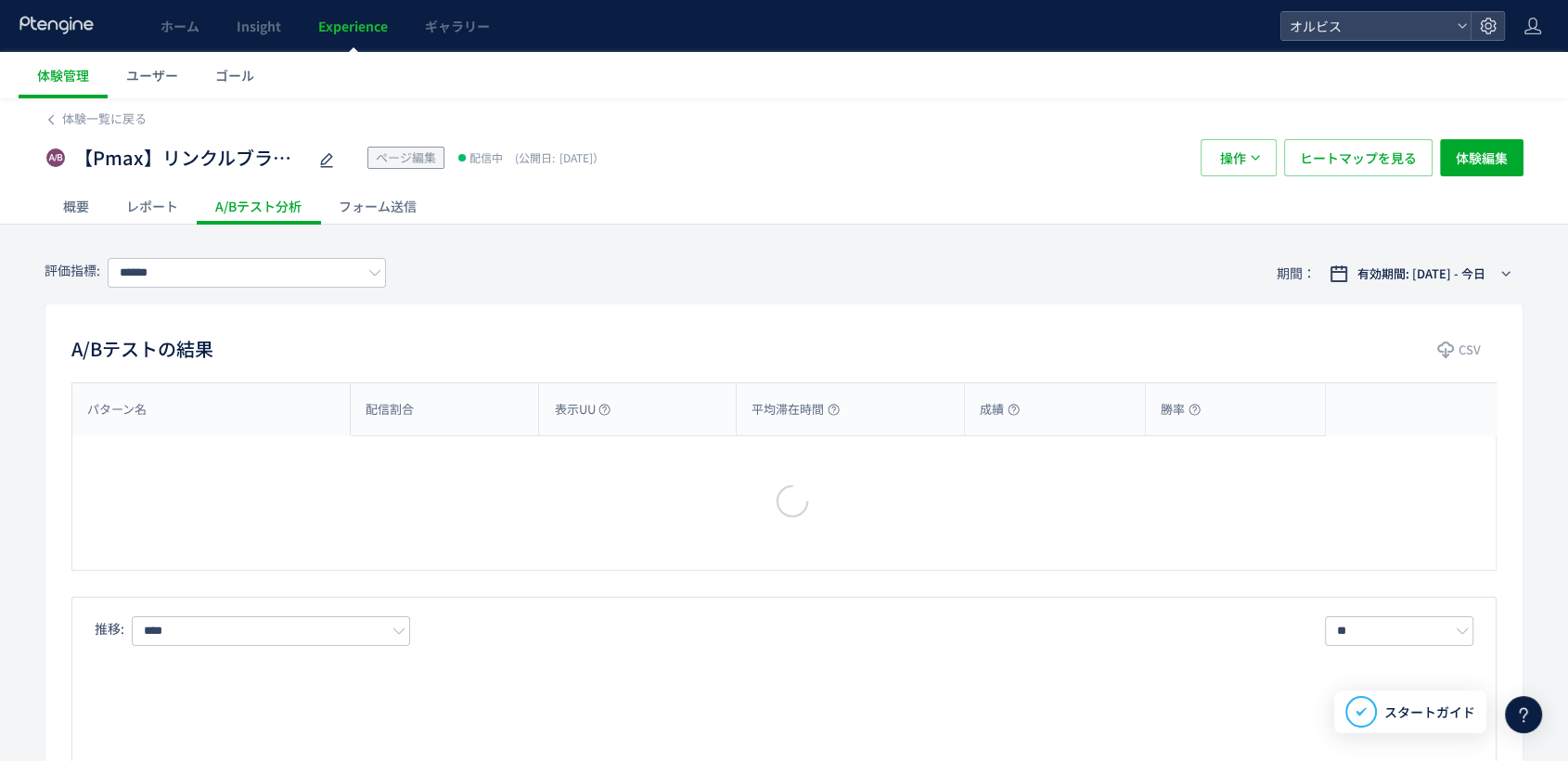 type on "*********" 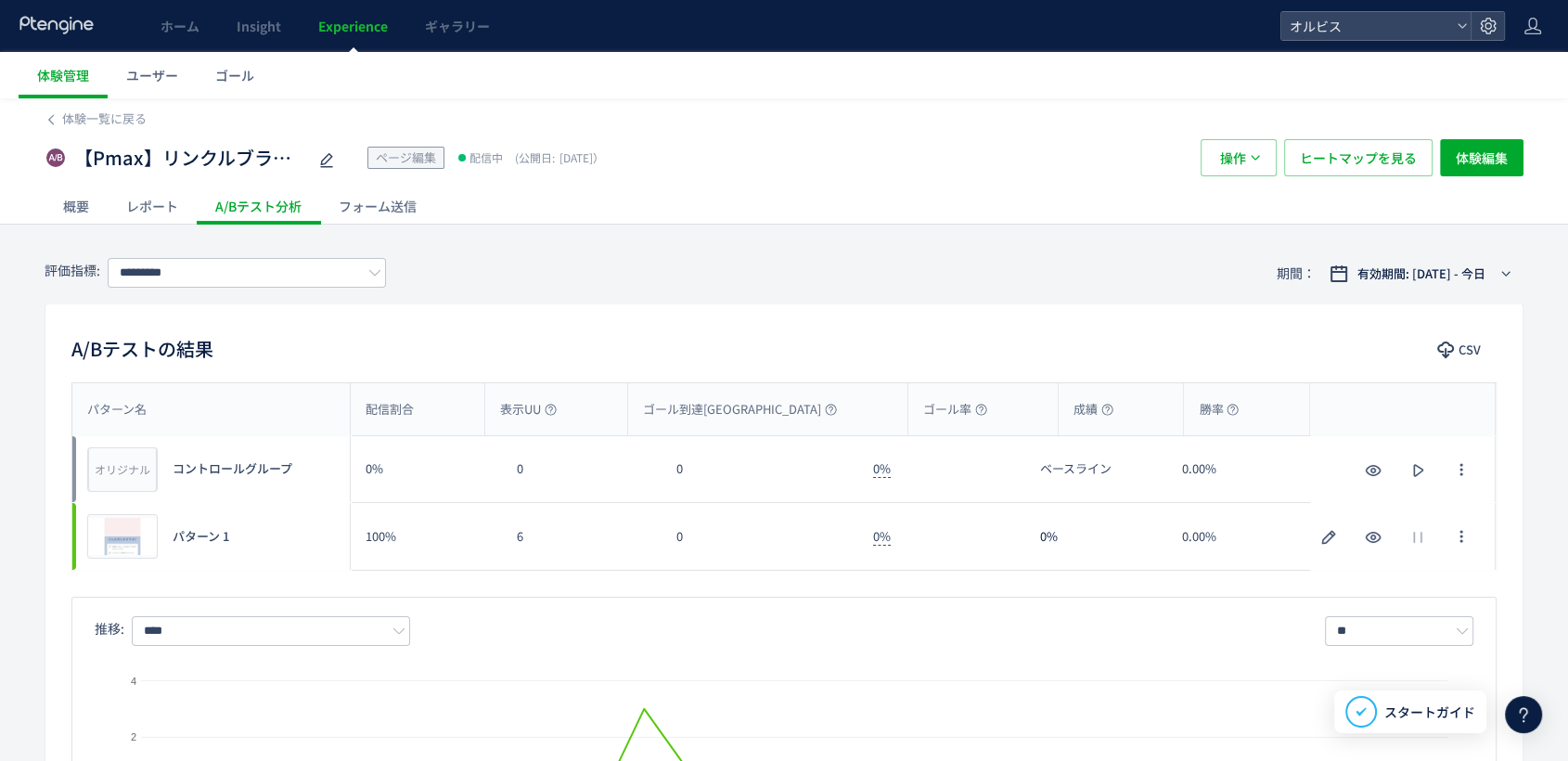 click on "レポート" 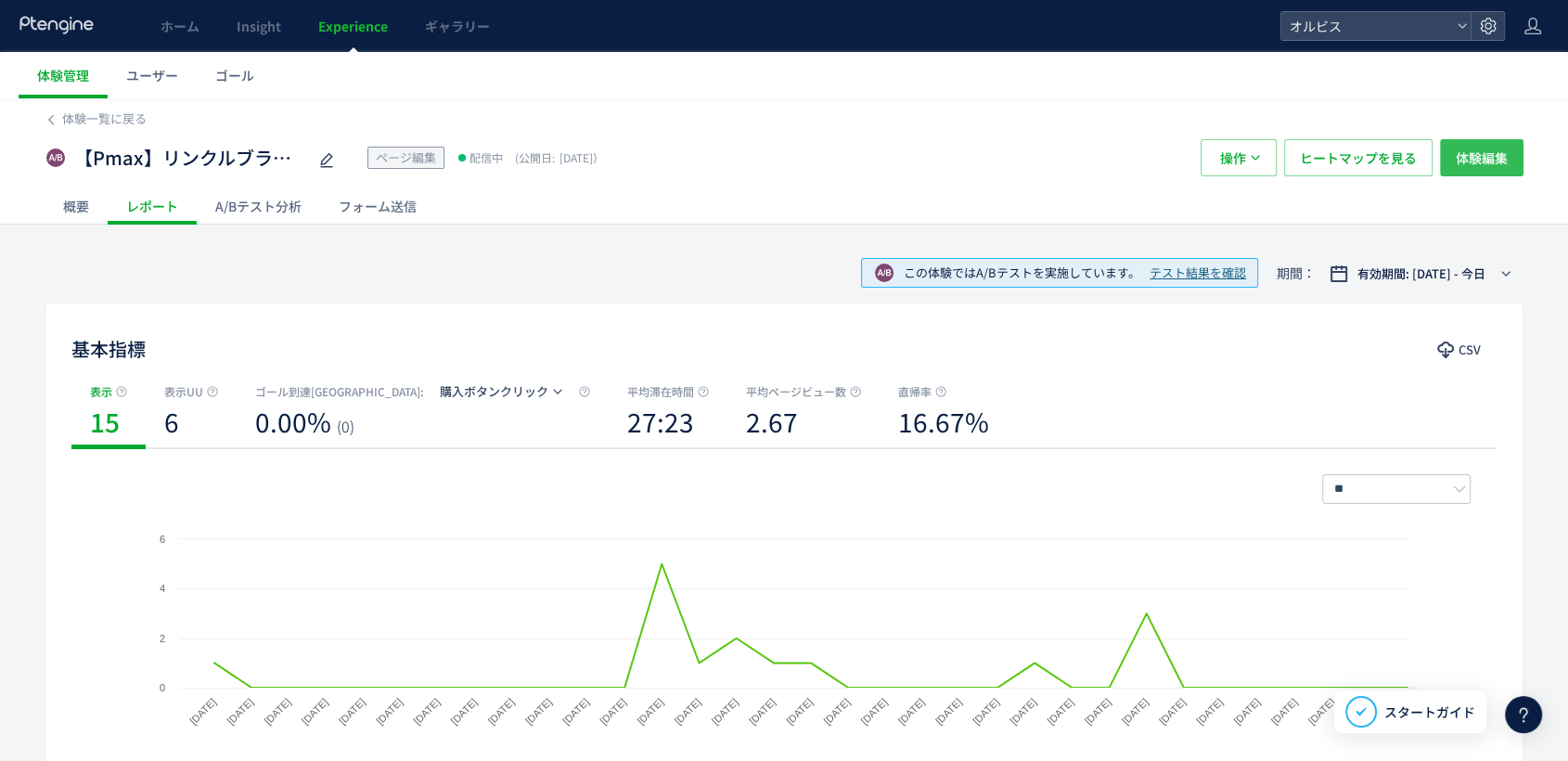 click on "体験編集" at bounding box center (1482, 158) 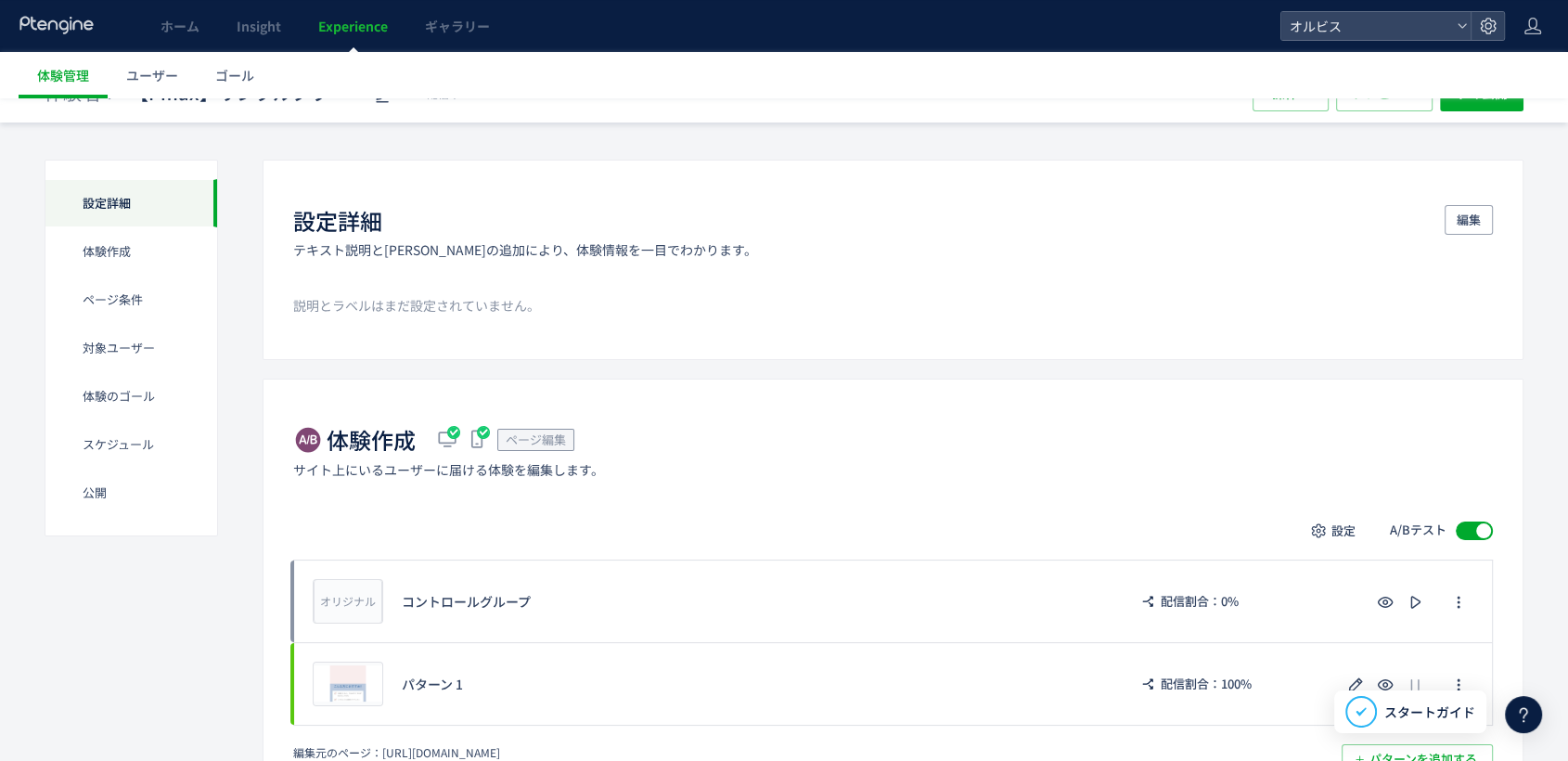 scroll, scrollTop: 0, scrollLeft: 0, axis: both 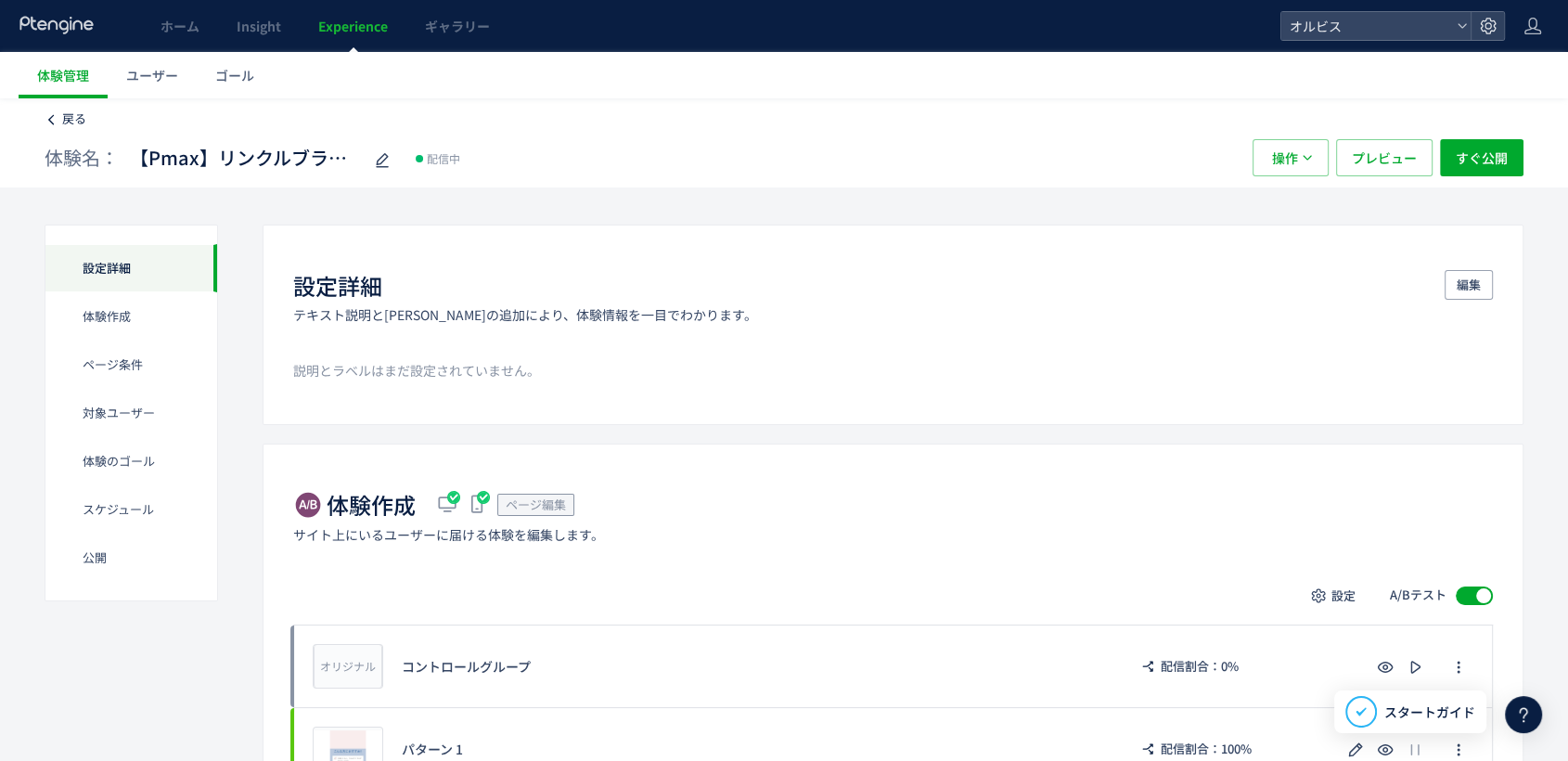 click on "戻る" 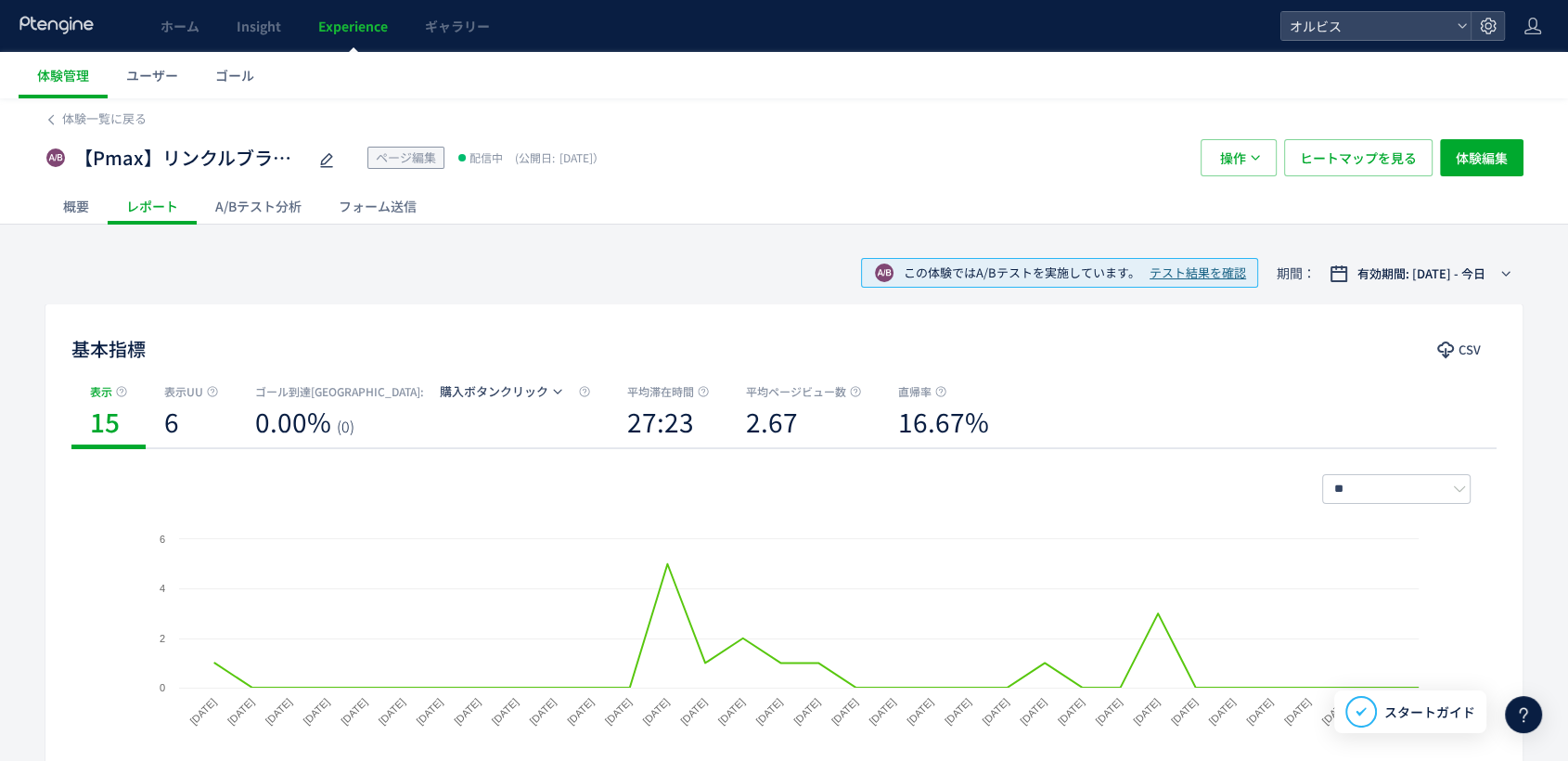 click on "概要" 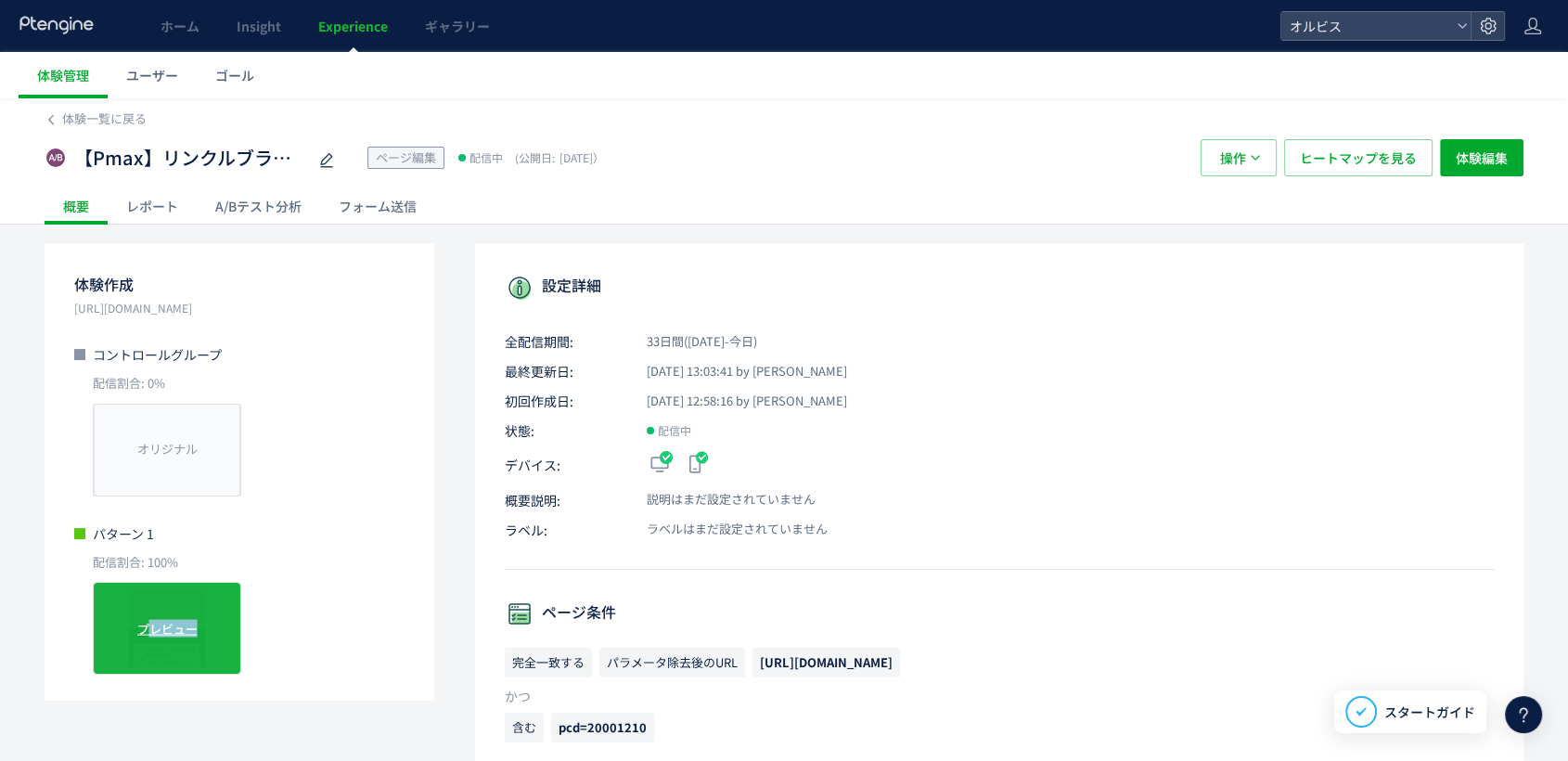 drag, startPoint x: 151, startPoint y: 633, endPoint x: 209, endPoint y: 597, distance: 68.26419 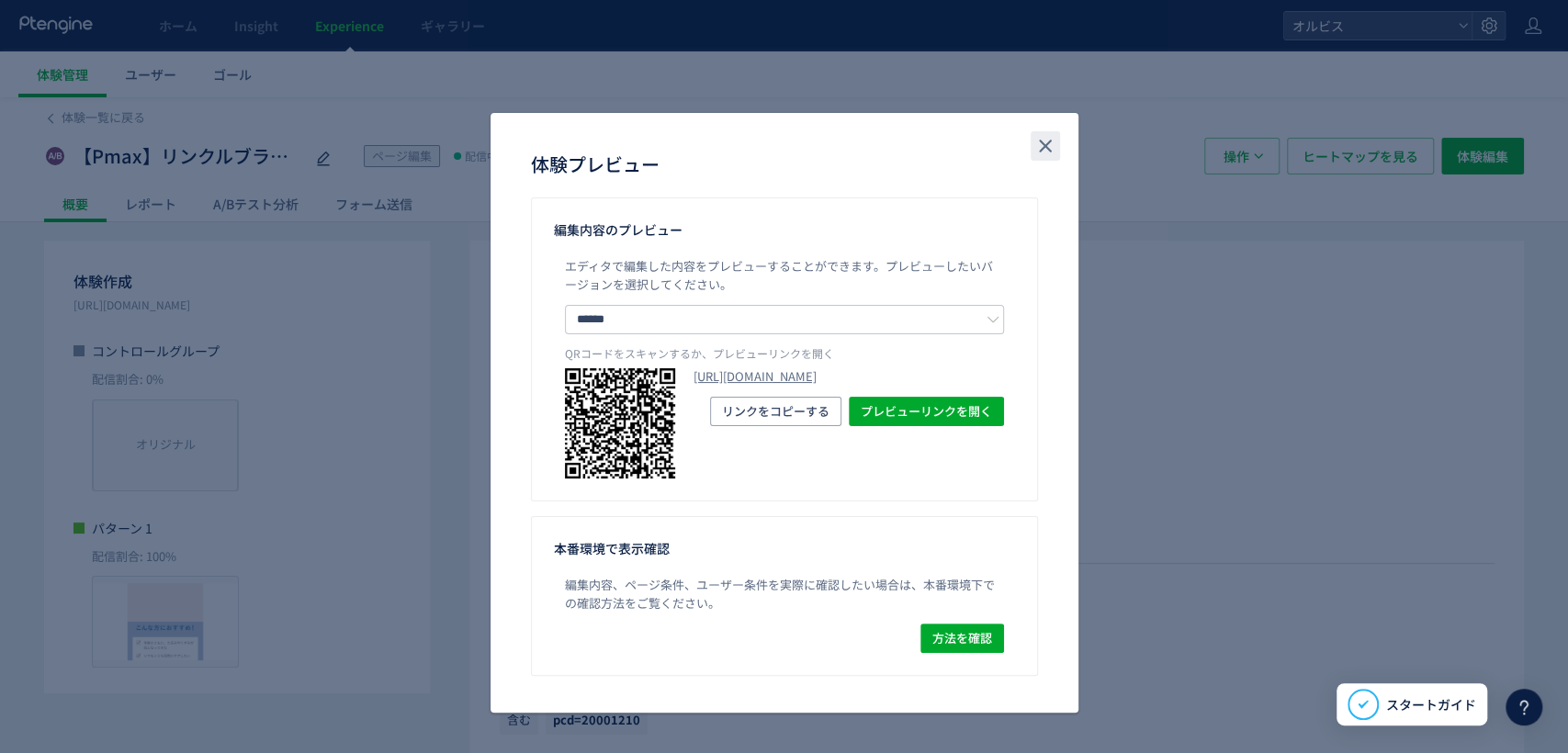 click 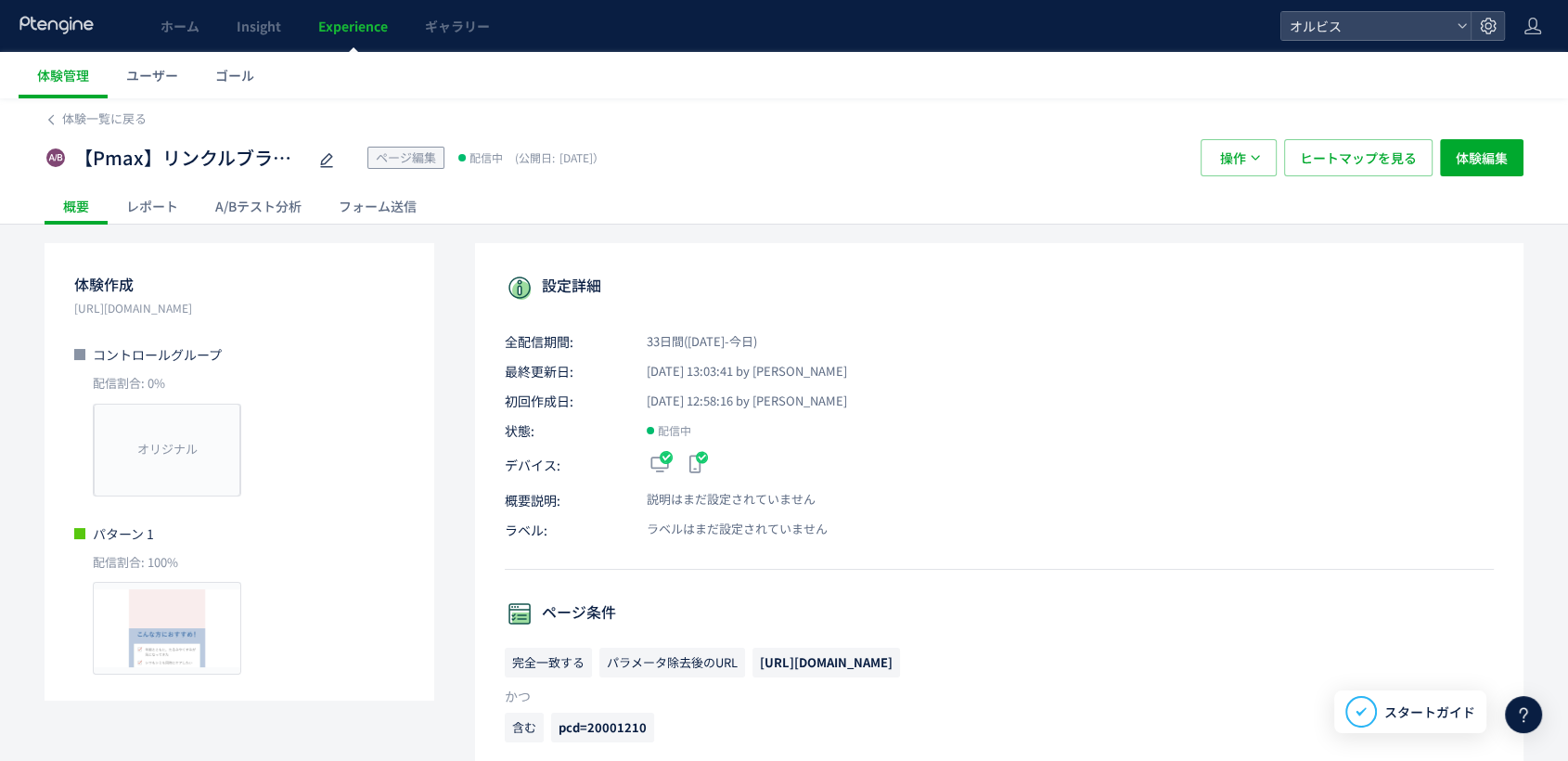 click on "A/Bテスト分析" 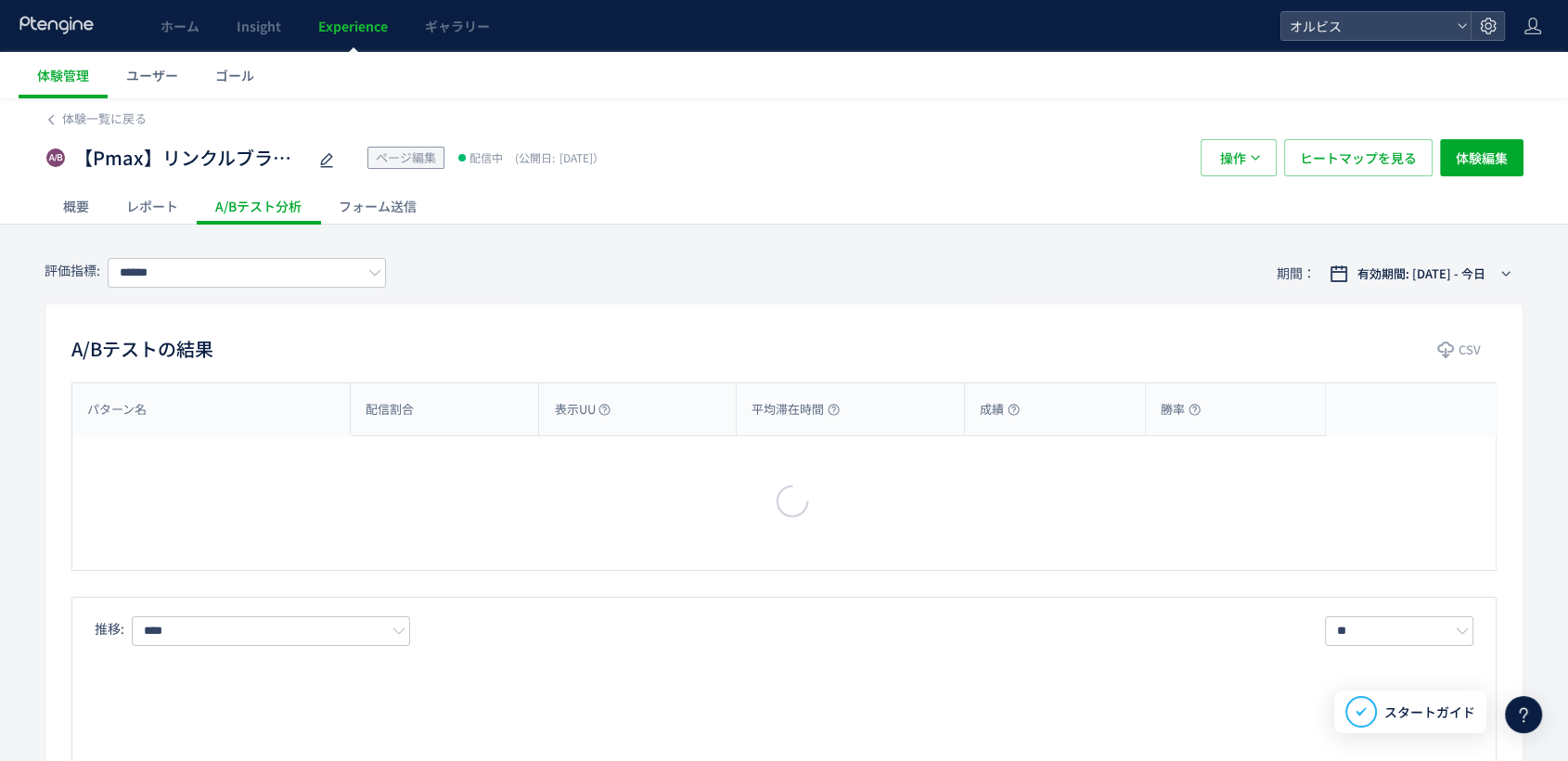 type on "*********" 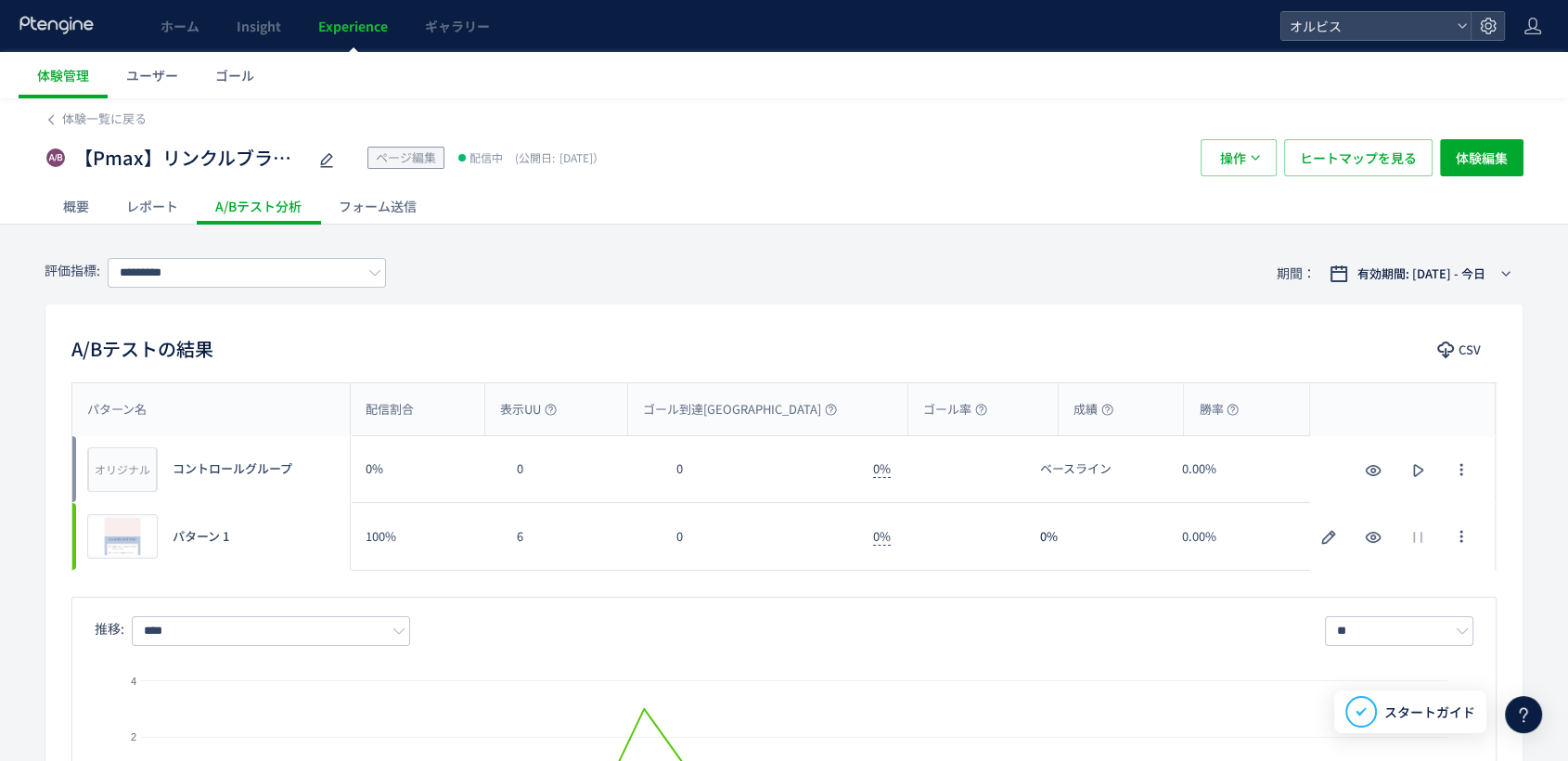 click on "レポート" 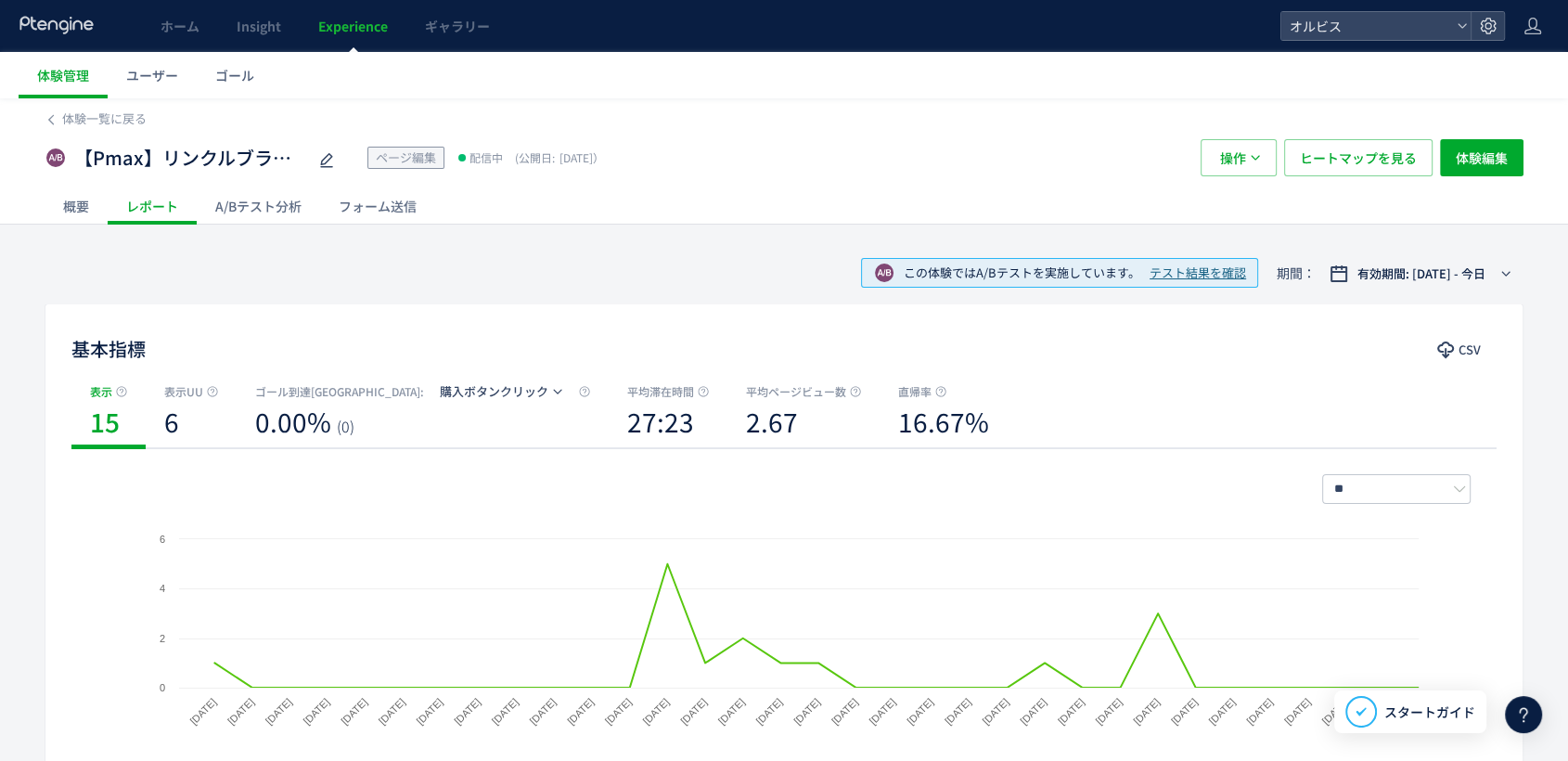 click on "A/Bテスト分析" 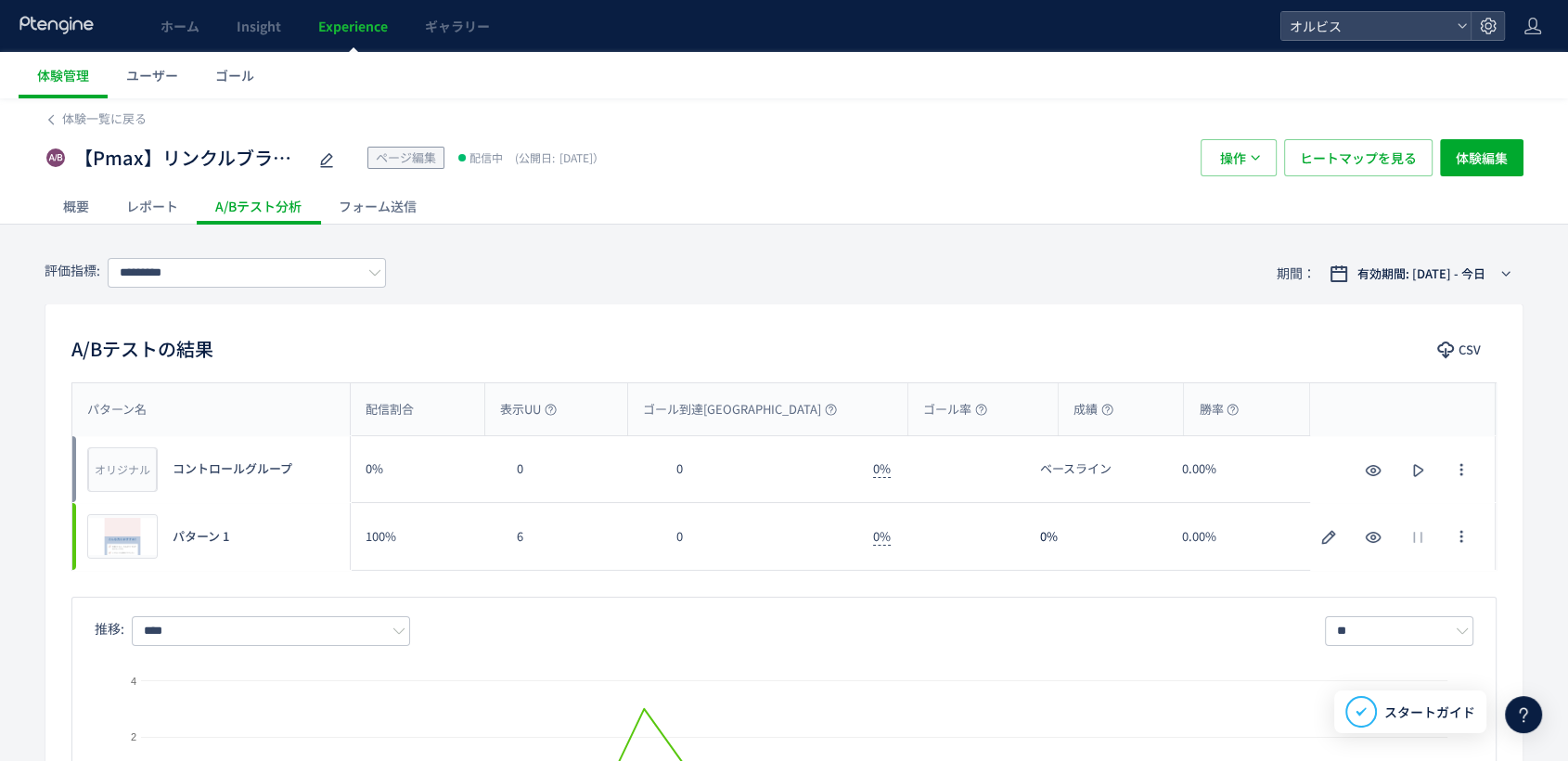 scroll, scrollTop: 103, scrollLeft: 0, axis: vertical 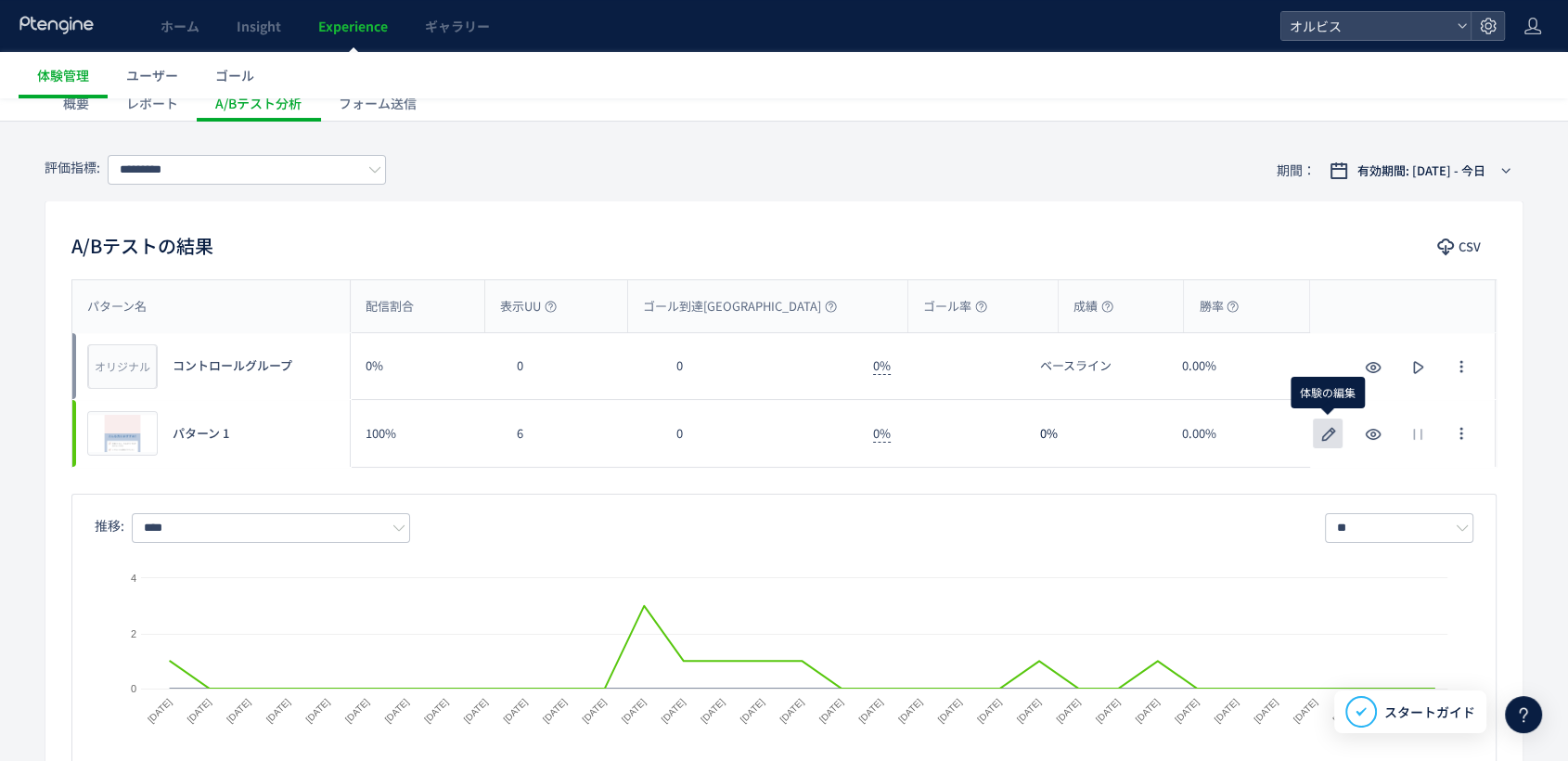 click 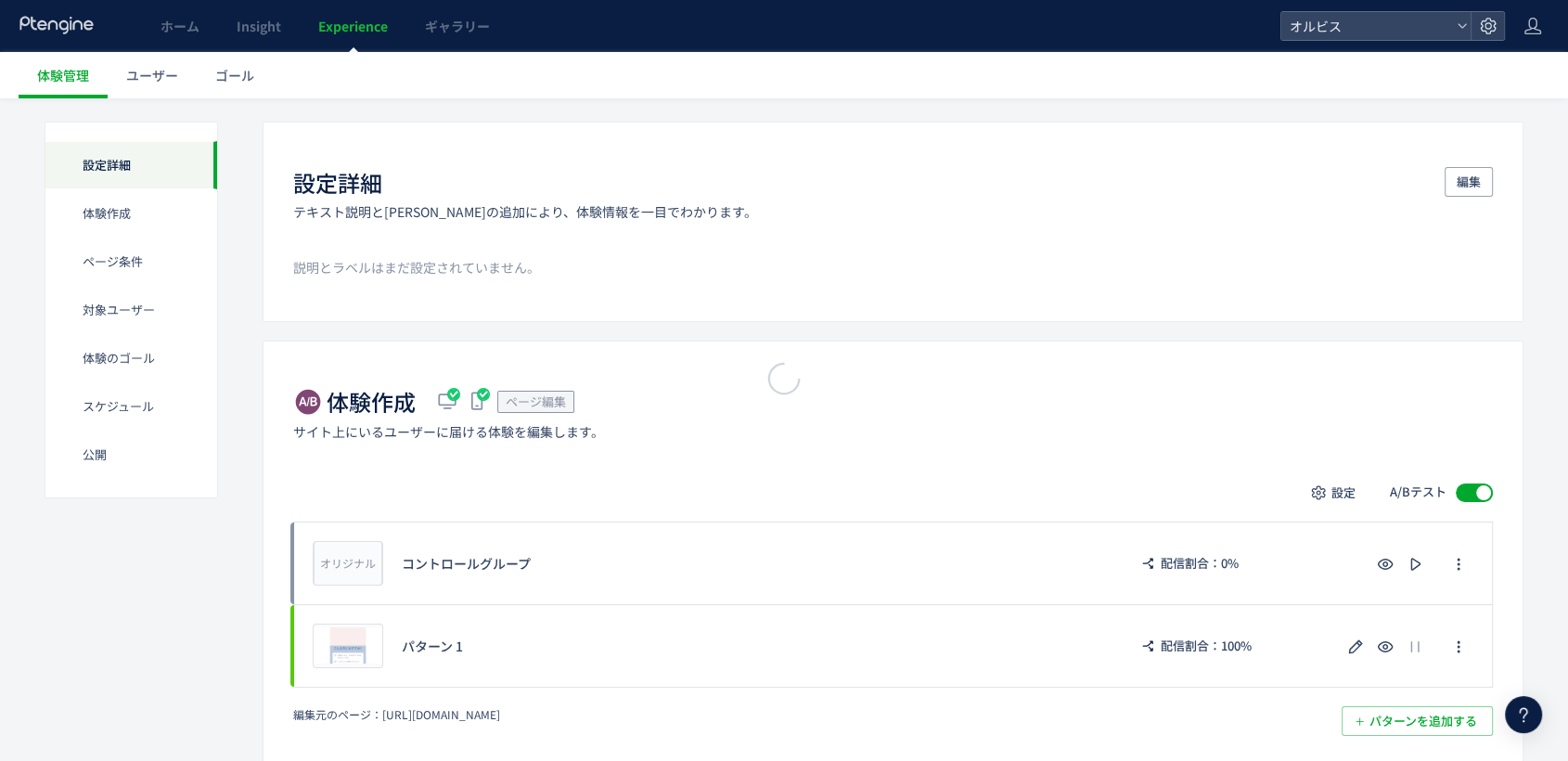 scroll, scrollTop: 0, scrollLeft: 0, axis: both 